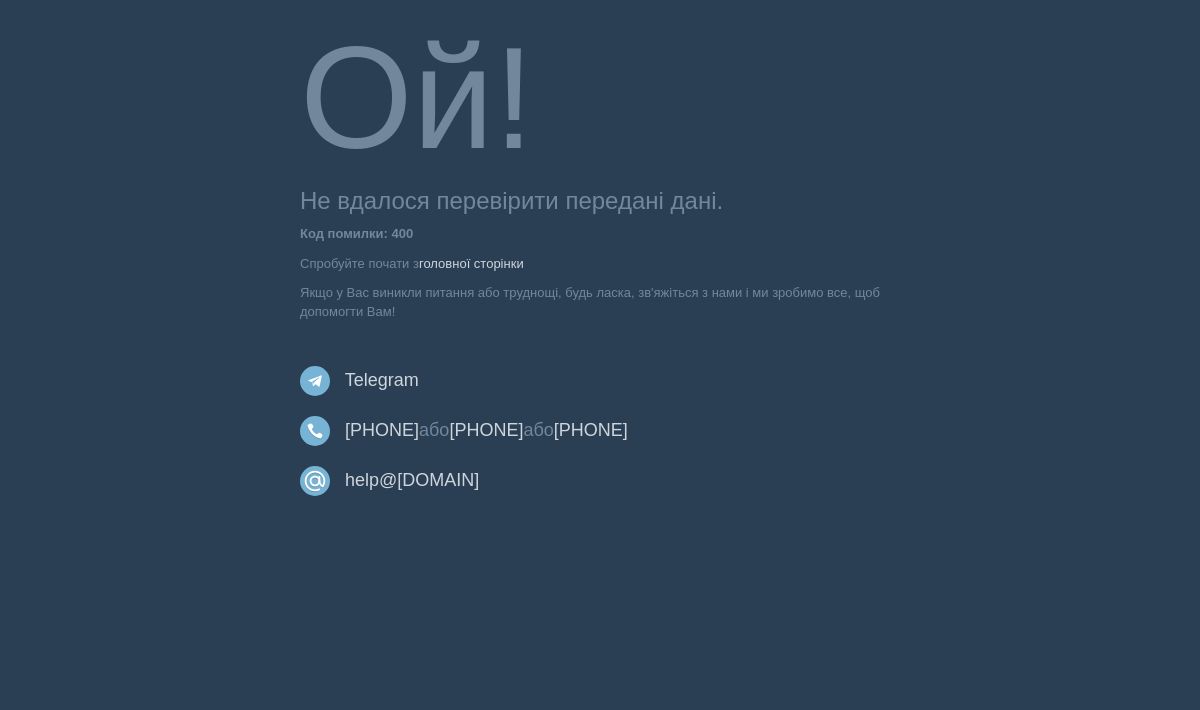 scroll, scrollTop: 0, scrollLeft: 0, axis: both 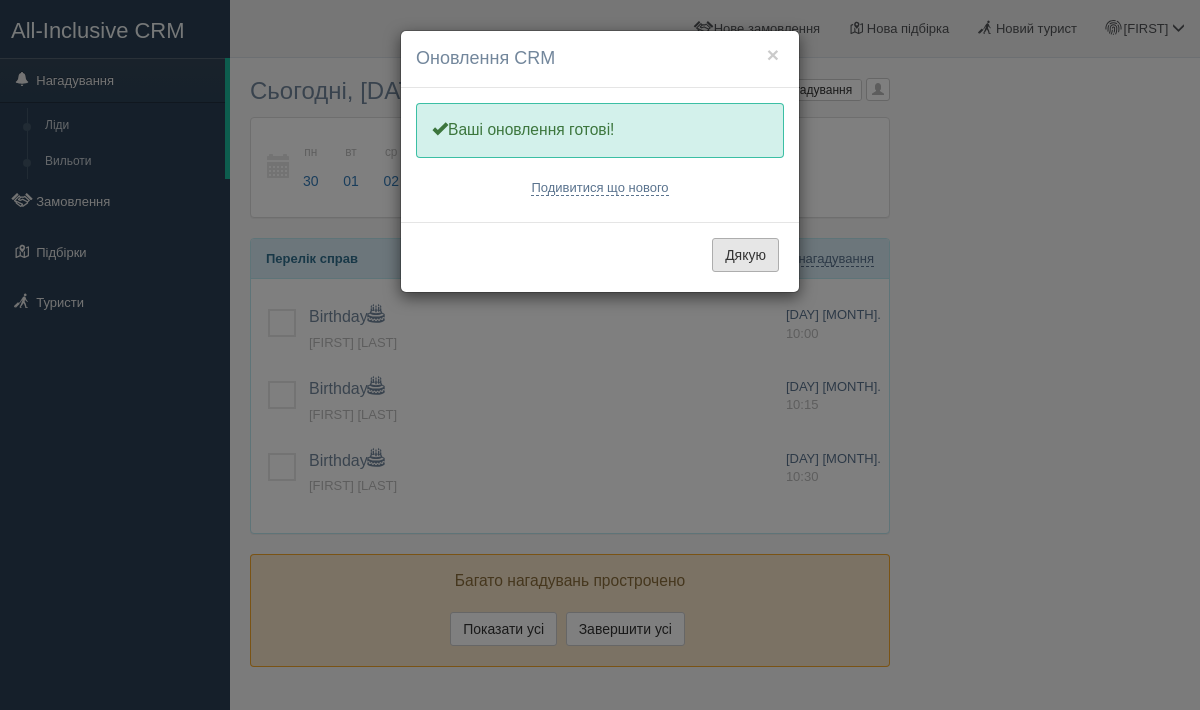 click on "Дякую" at bounding box center [745, 255] 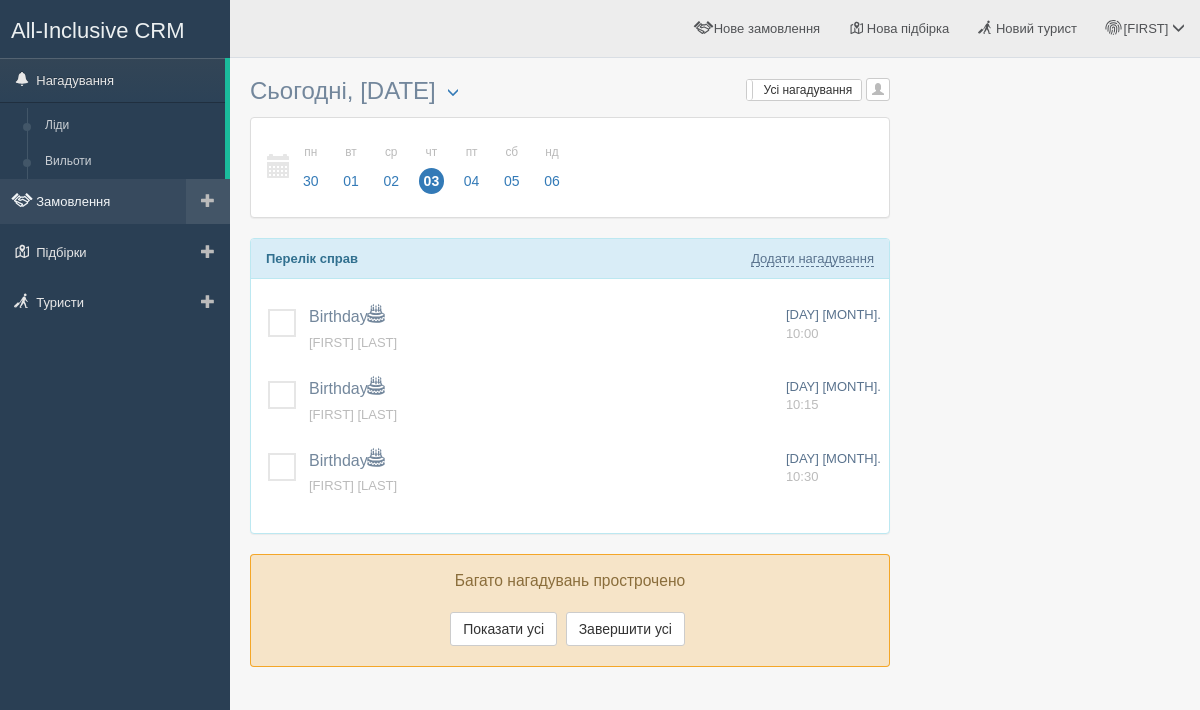 click on "Замовлення" at bounding box center [115, 201] 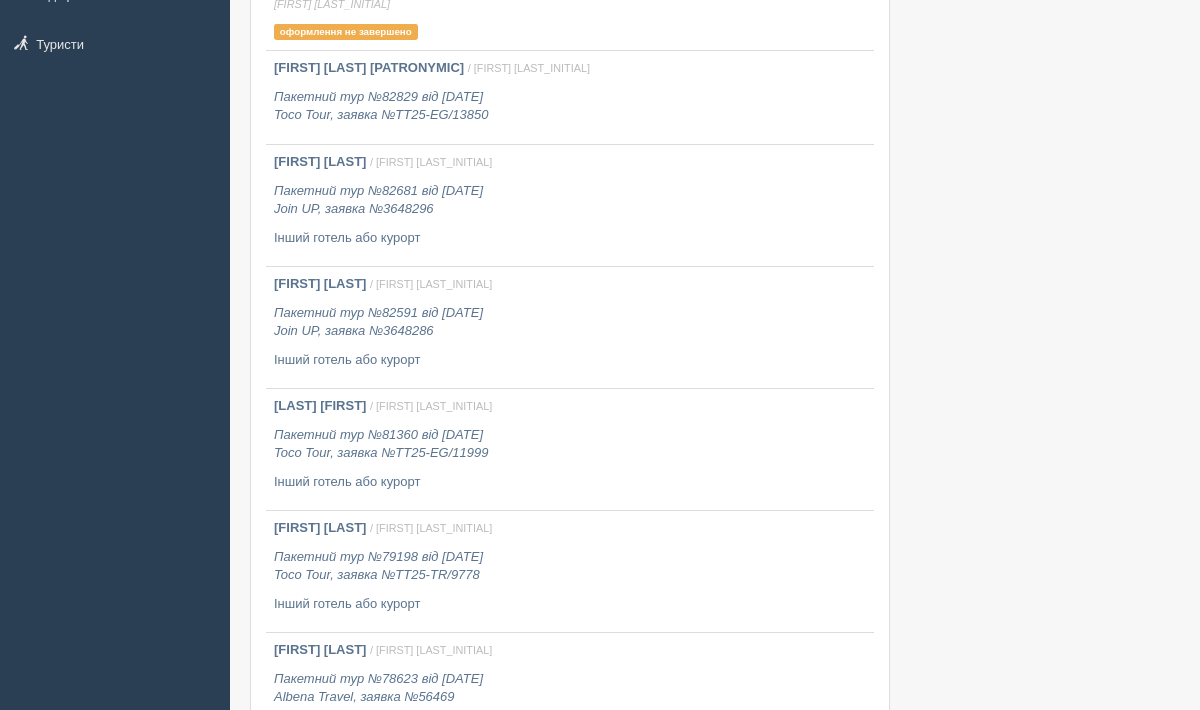 scroll, scrollTop: 0, scrollLeft: 0, axis: both 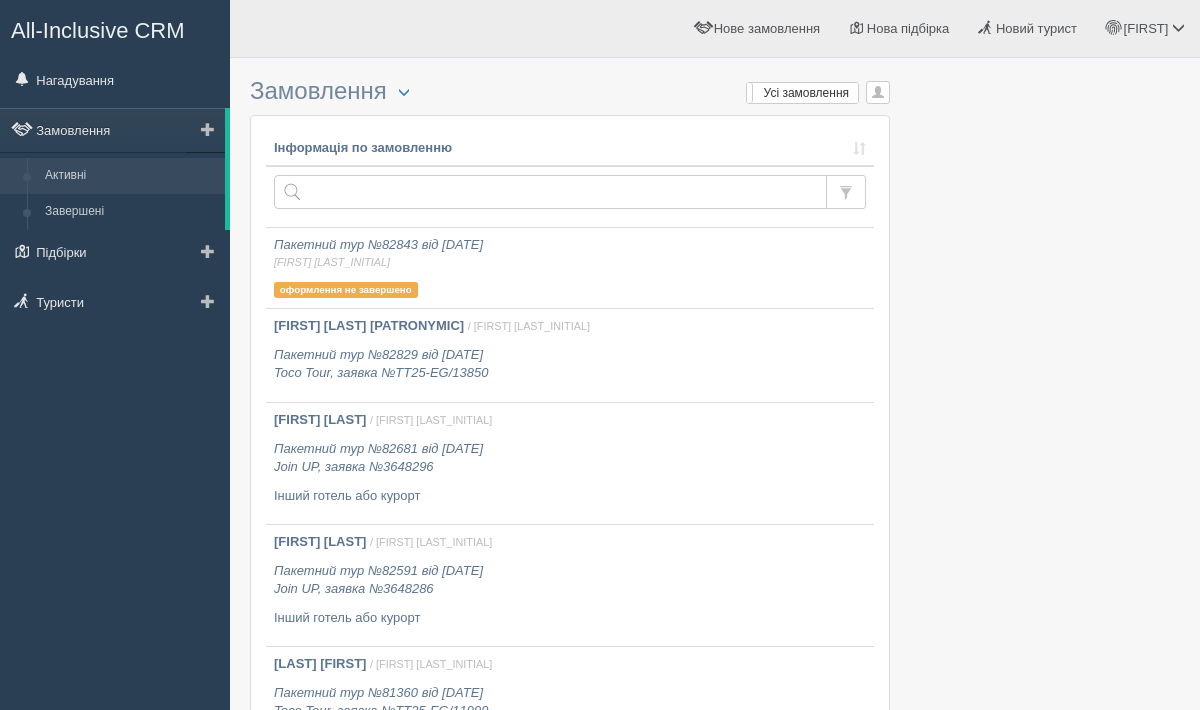 click on "Активні" at bounding box center [130, 176] 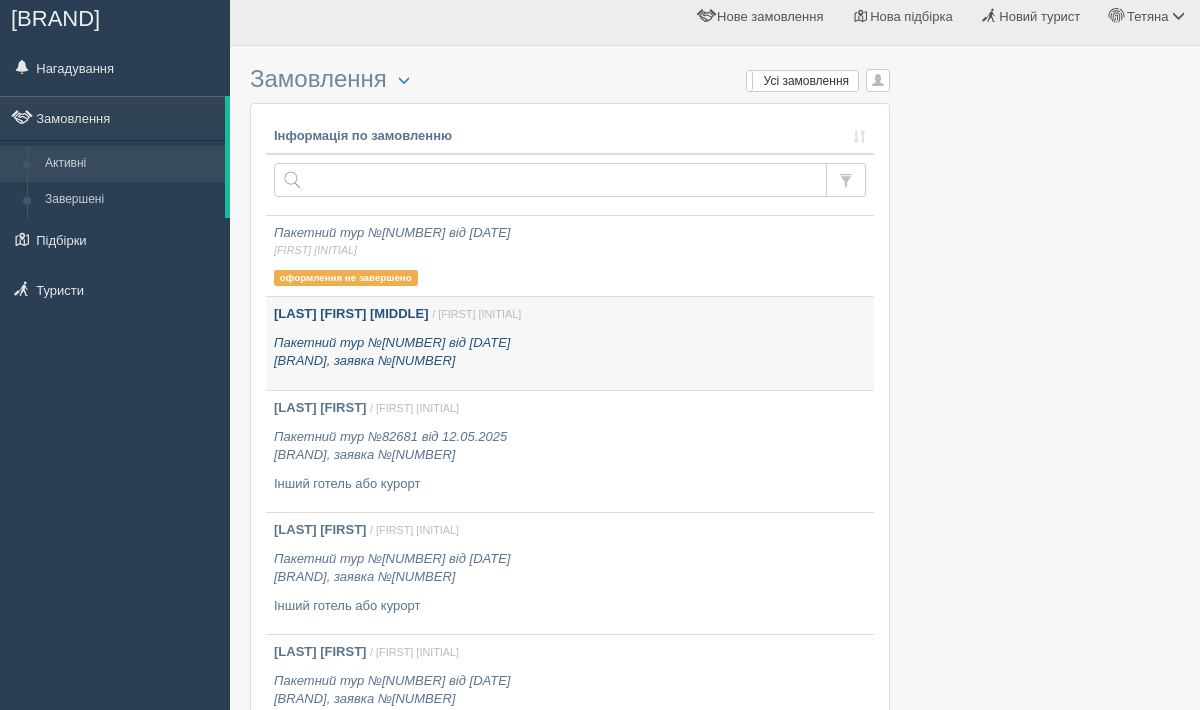 scroll, scrollTop: 5, scrollLeft: 0, axis: vertical 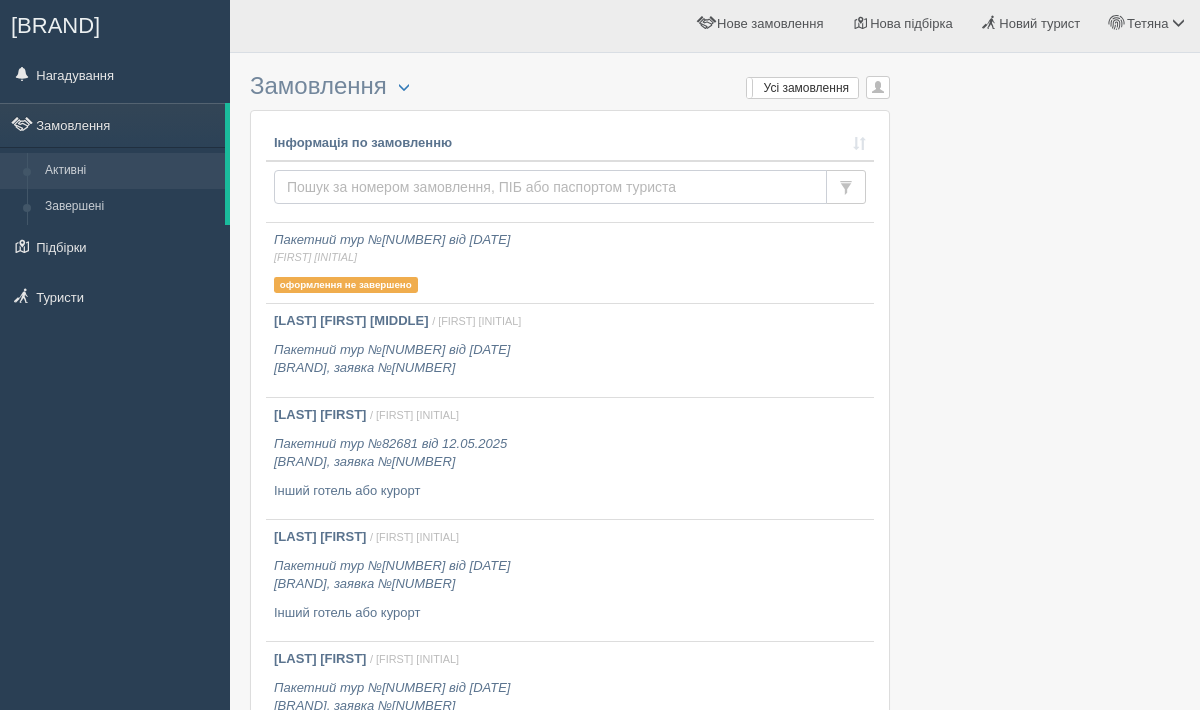 click at bounding box center (550, 187) 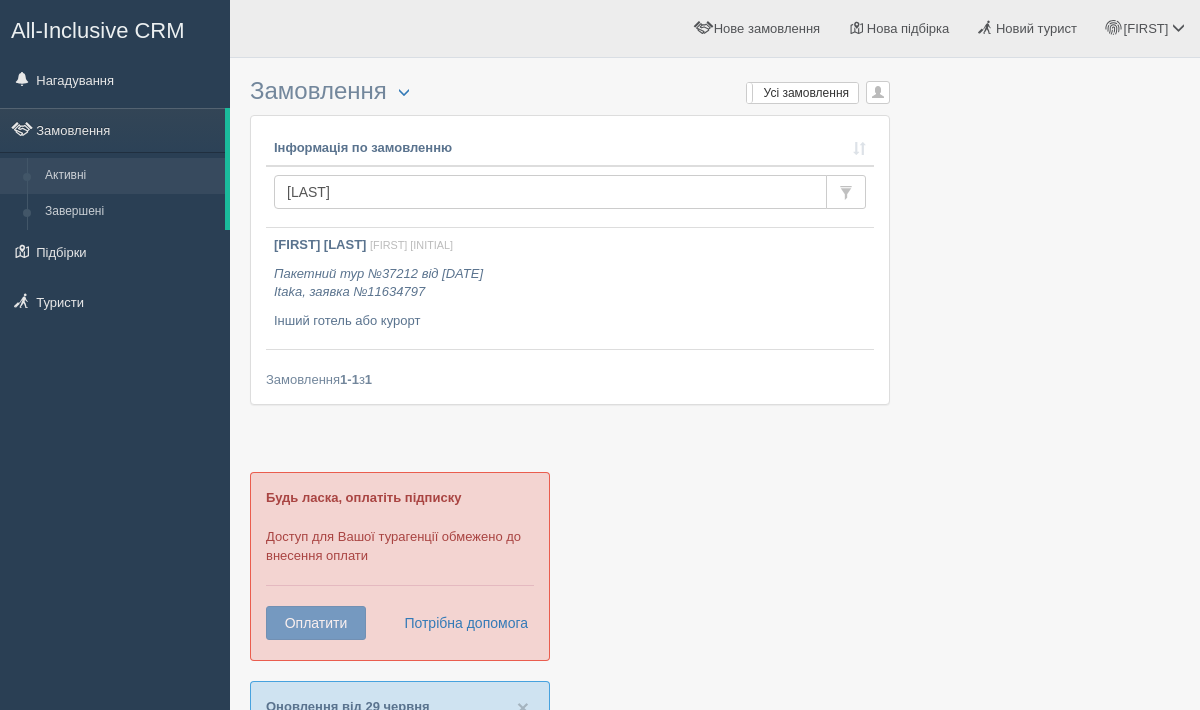 scroll, scrollTop: 0, scrollLeft: 0, axis: both 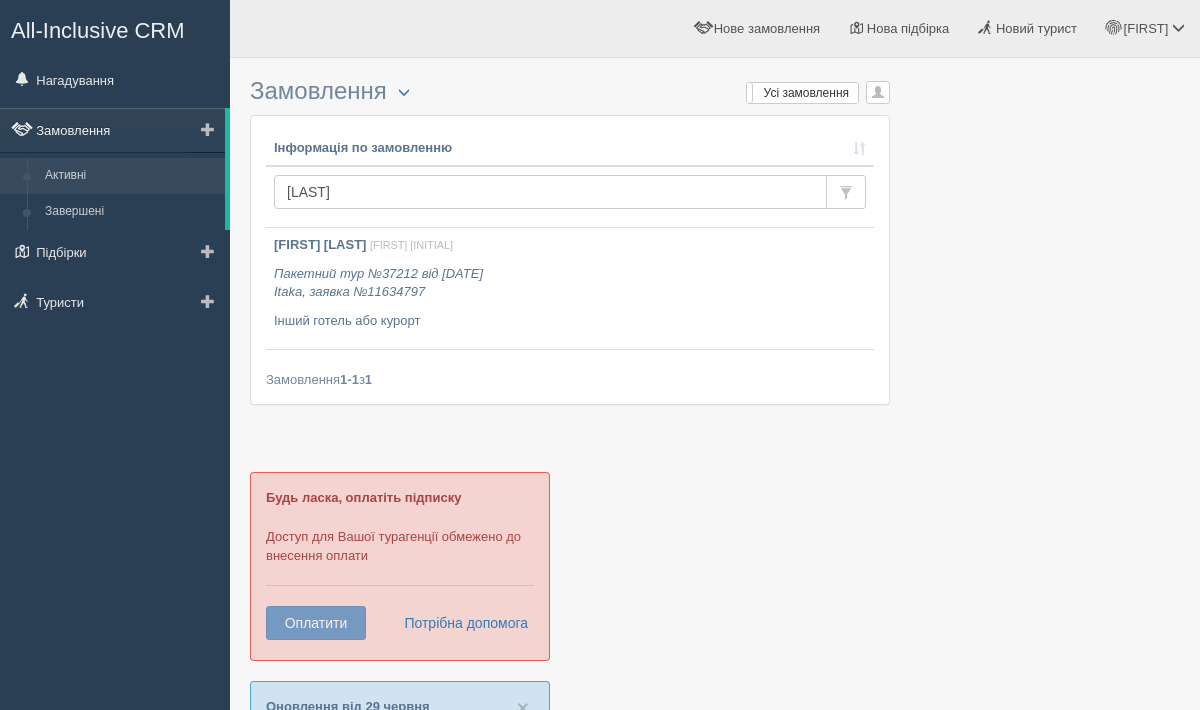 click on "Замовлення" at bounding box center [112, 130] 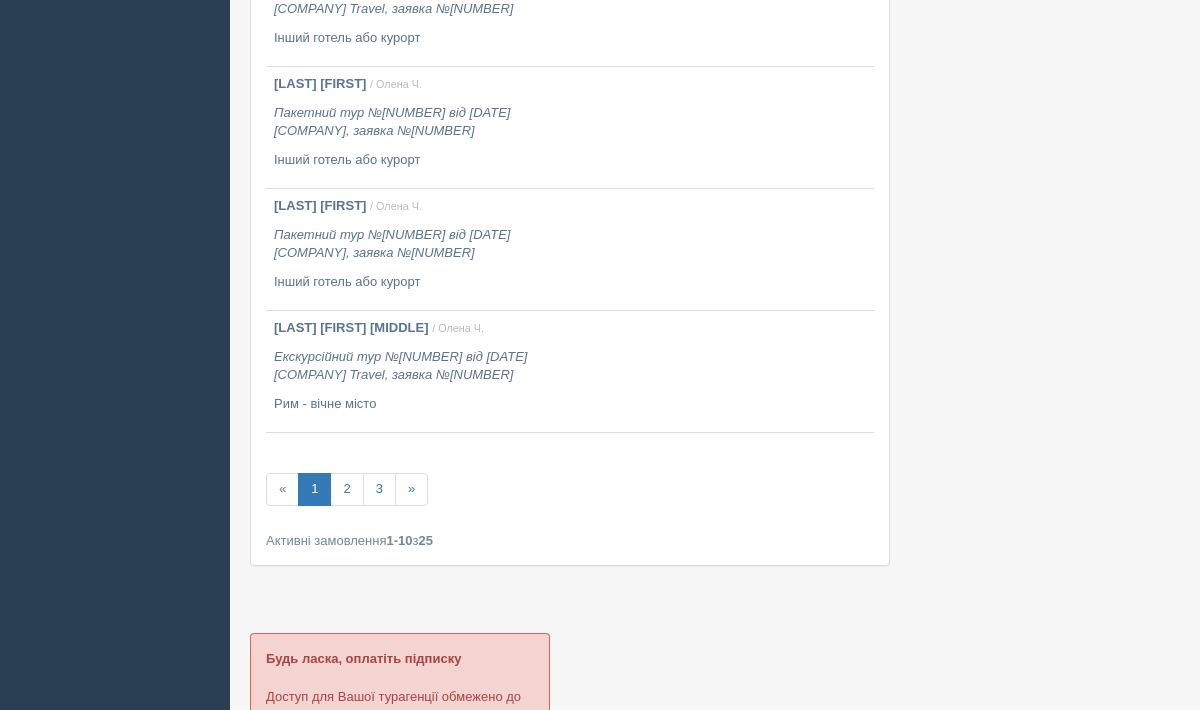 scroll, scrollTop: 957, scrollLeft: 0, axis: vertical 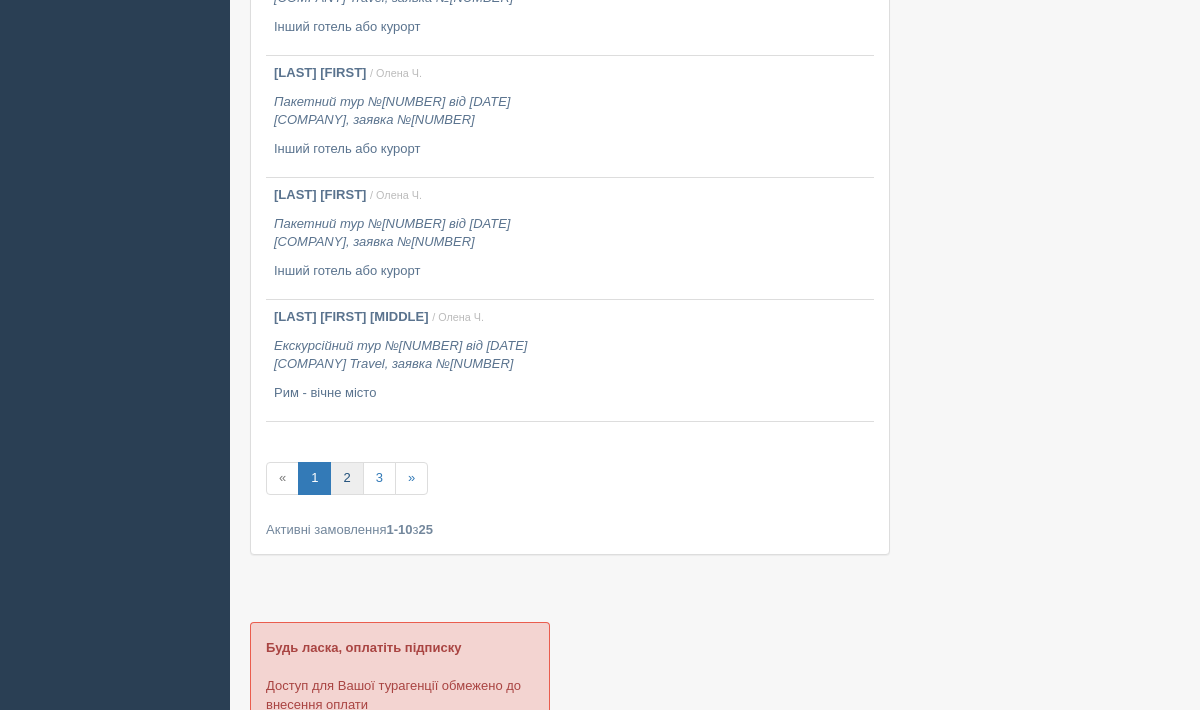 click on "2" at bounding box center [346, 478] 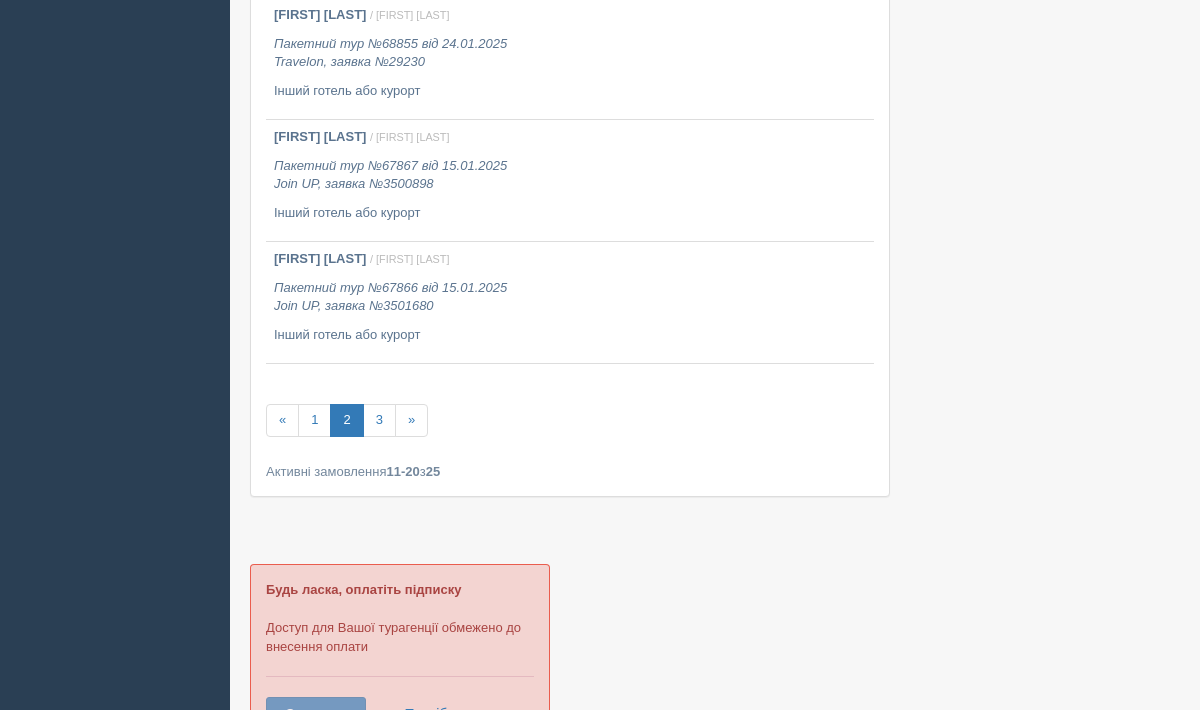 scroll, scrollTop: 1070, scrollLeft: 0, axis: vertical 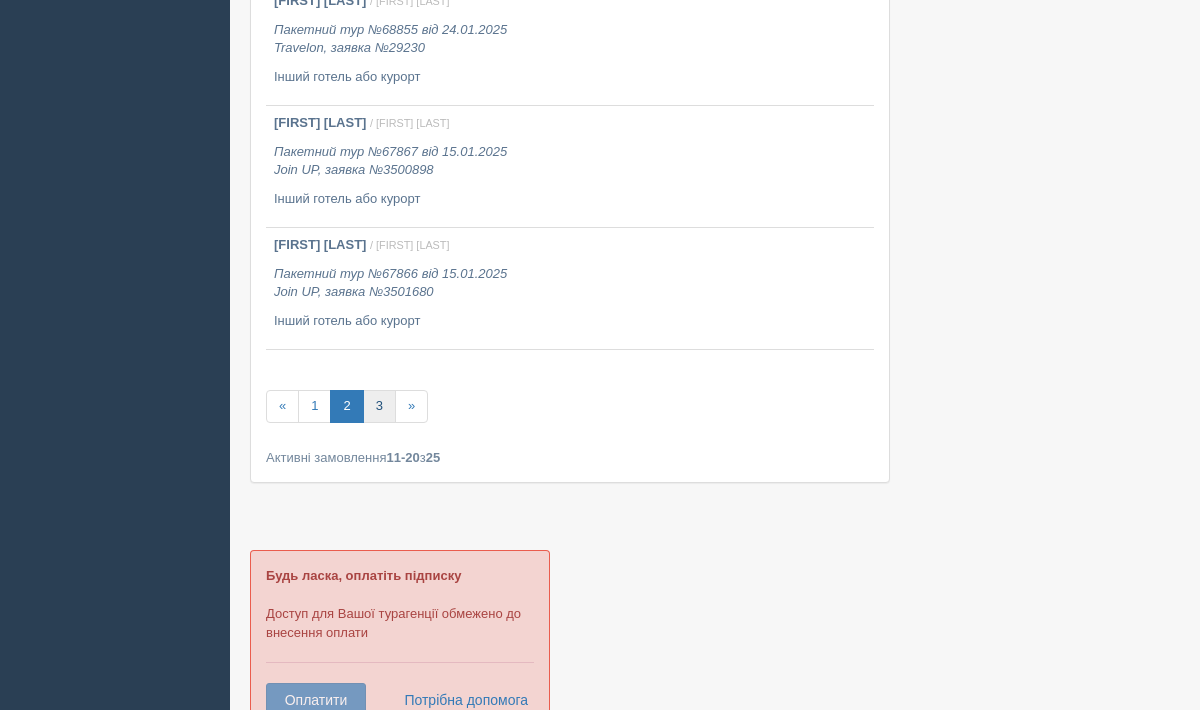 click on "3" at bounding box center [379, 406] 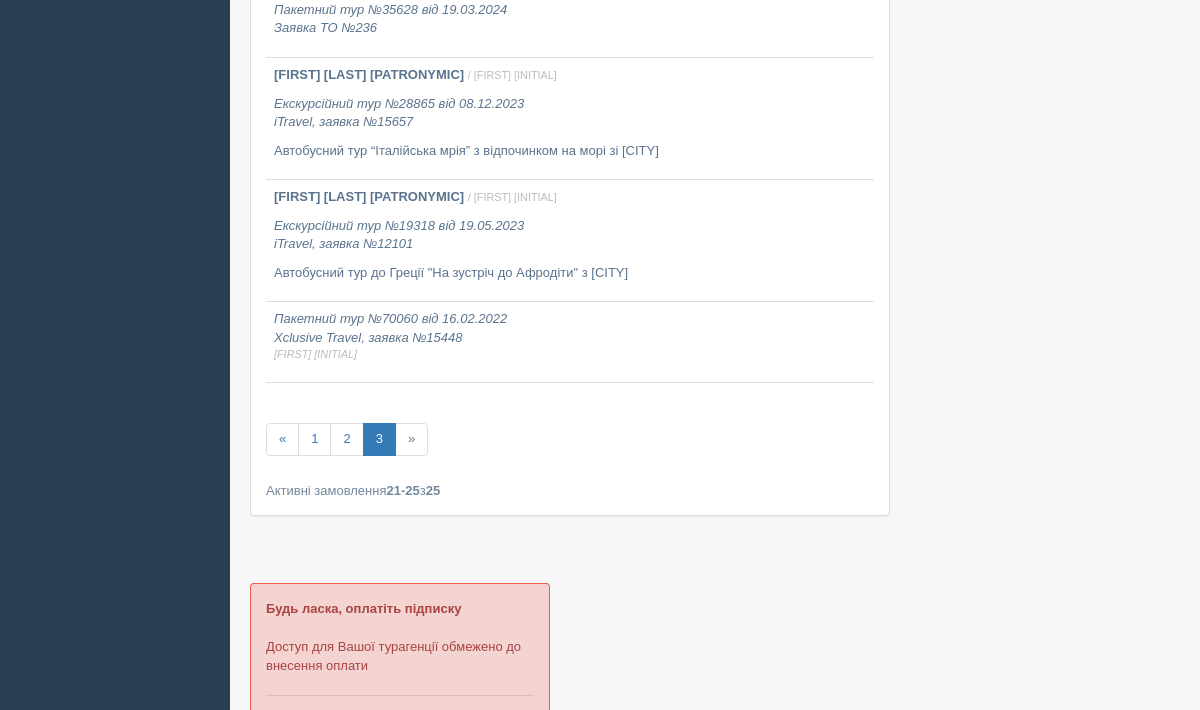 scroll, scrollTop: 404, scrollLeft: 0, axis: vertical 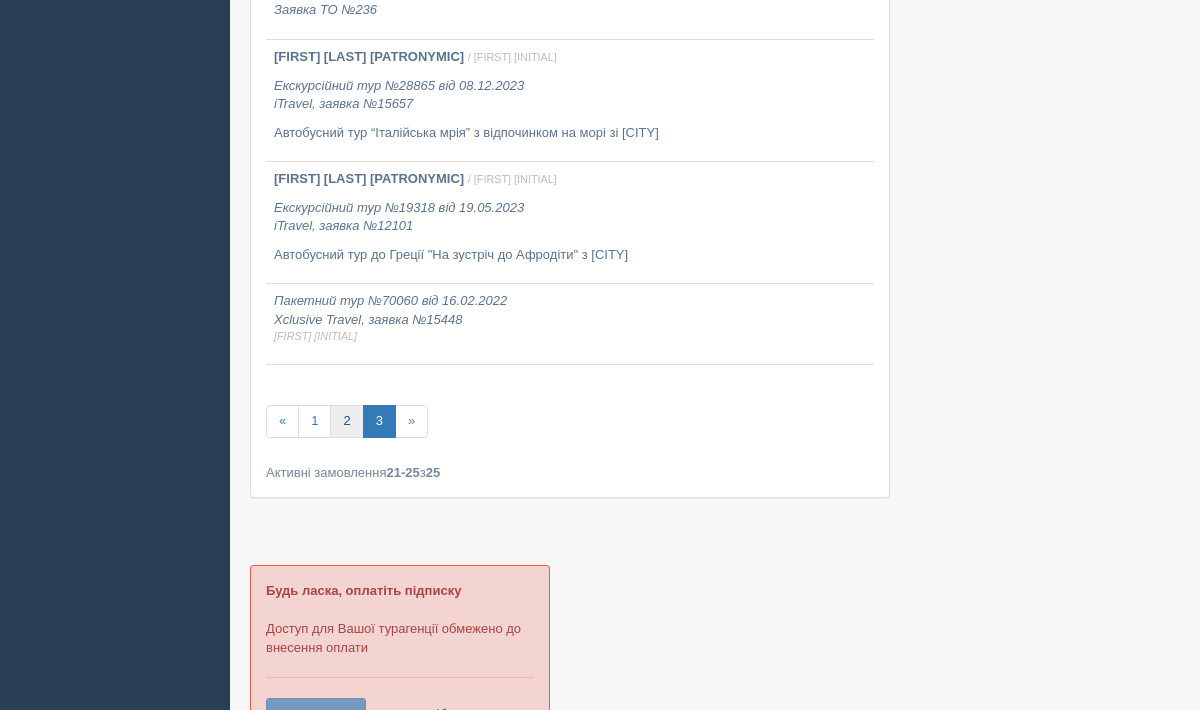 click on "2" at bounding box center (346, 421) 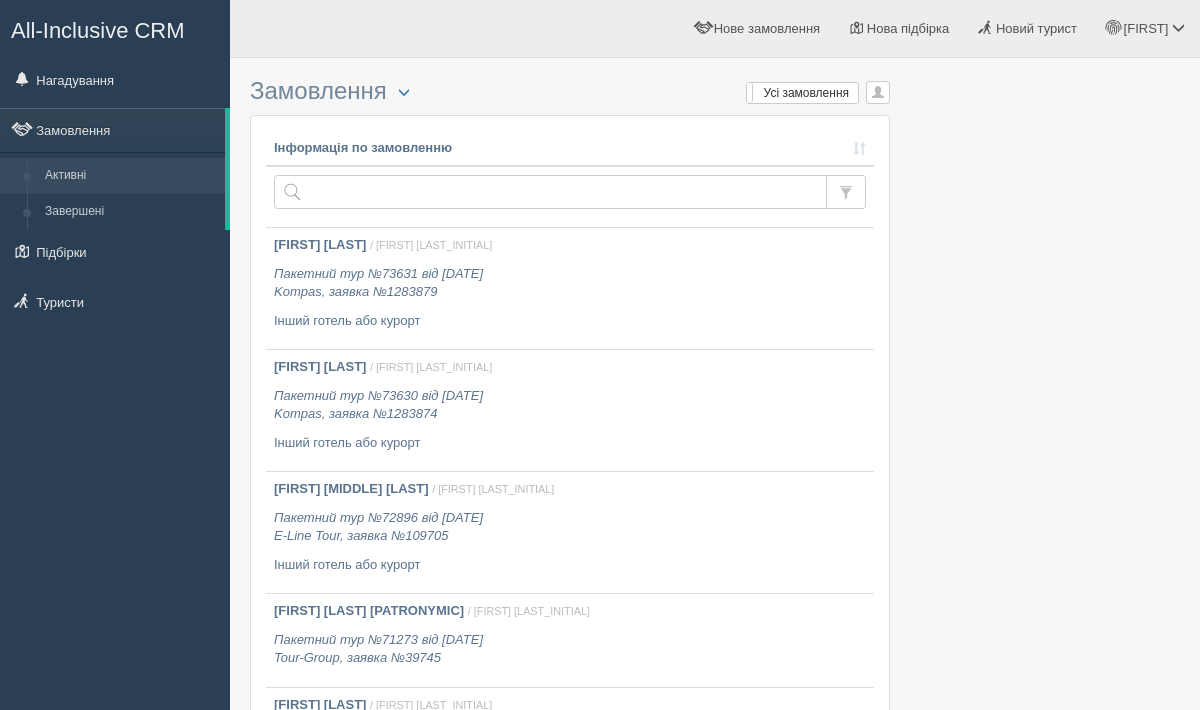scroll, scrollTop: 0, scrollLeft: 0, axis: both 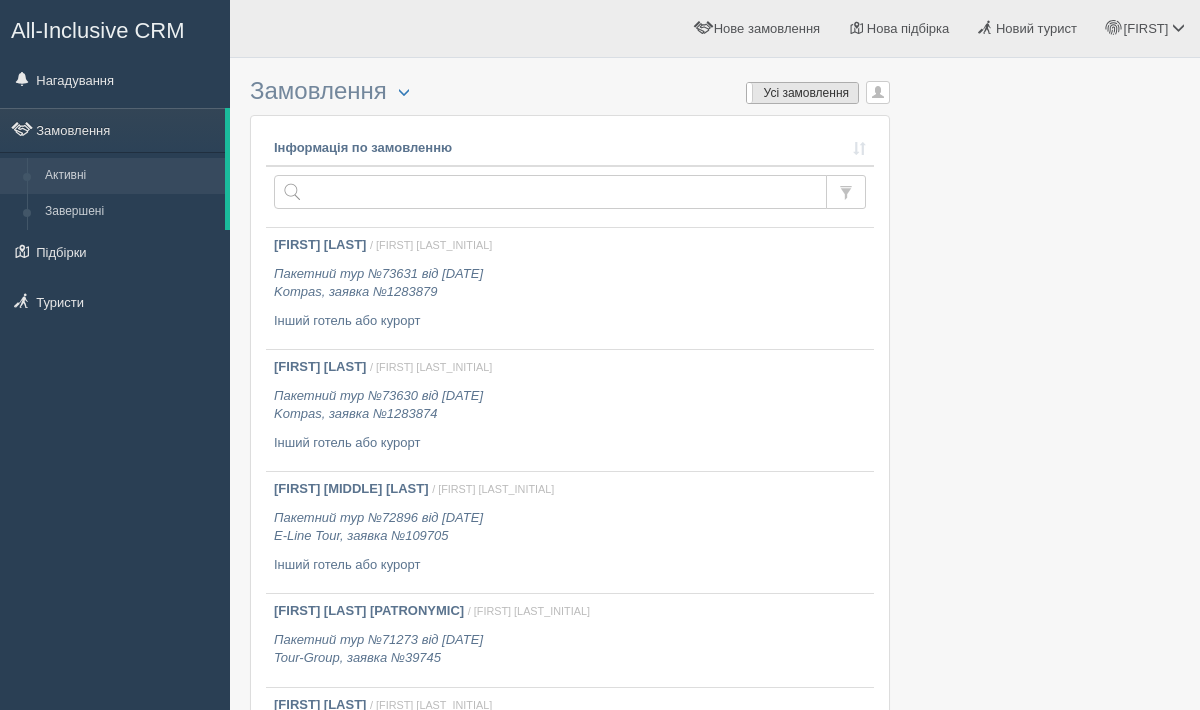 click on "Усі замовлення" at bounding box center [802, 93] 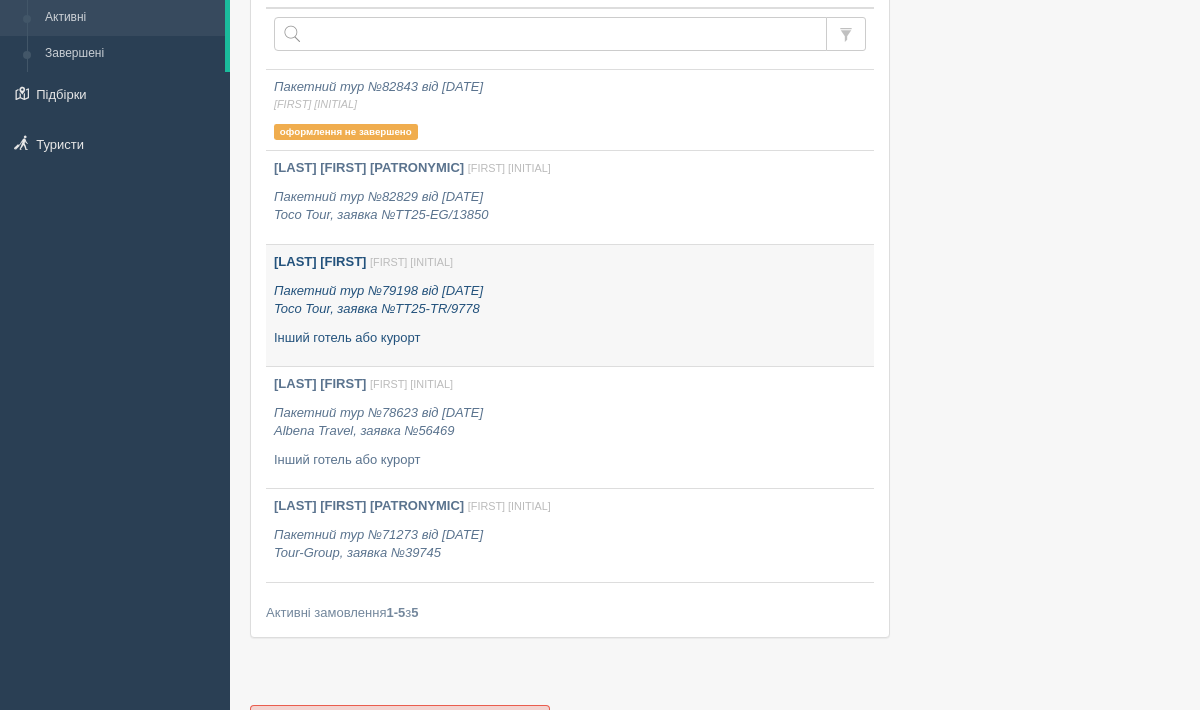 scroll, scrollTop: 0, scrollLeft: 0, axis: both 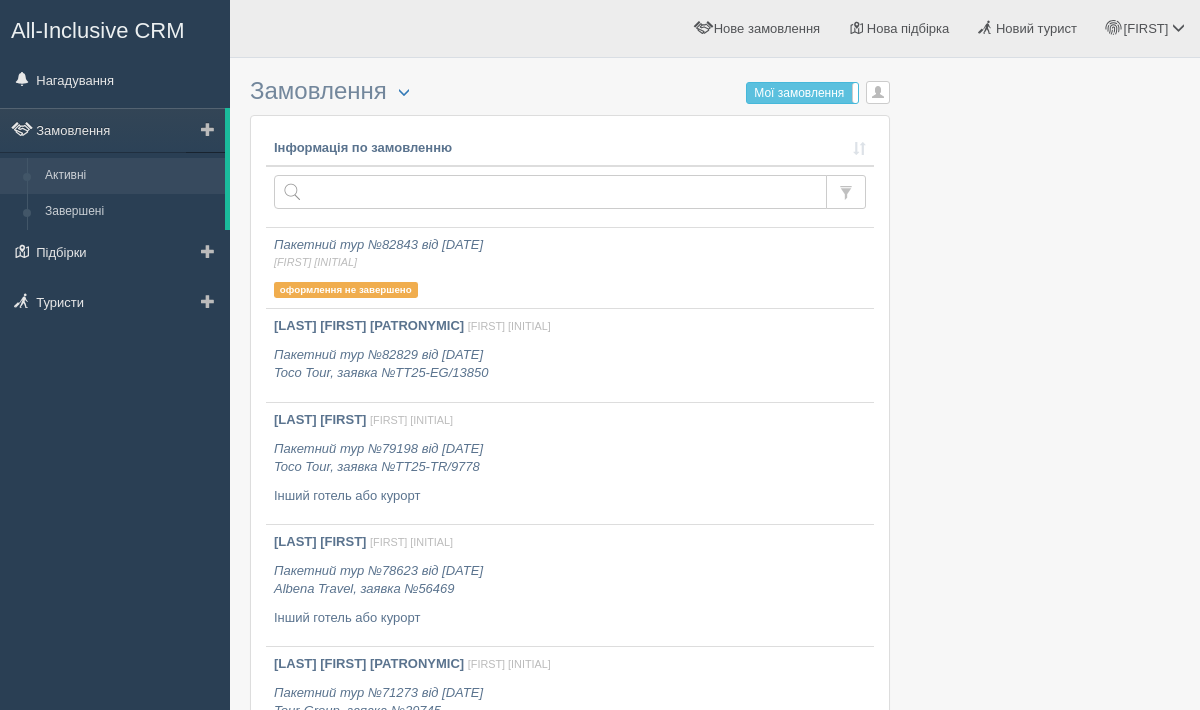 click on "Активні" at bounding box center (130, 176) 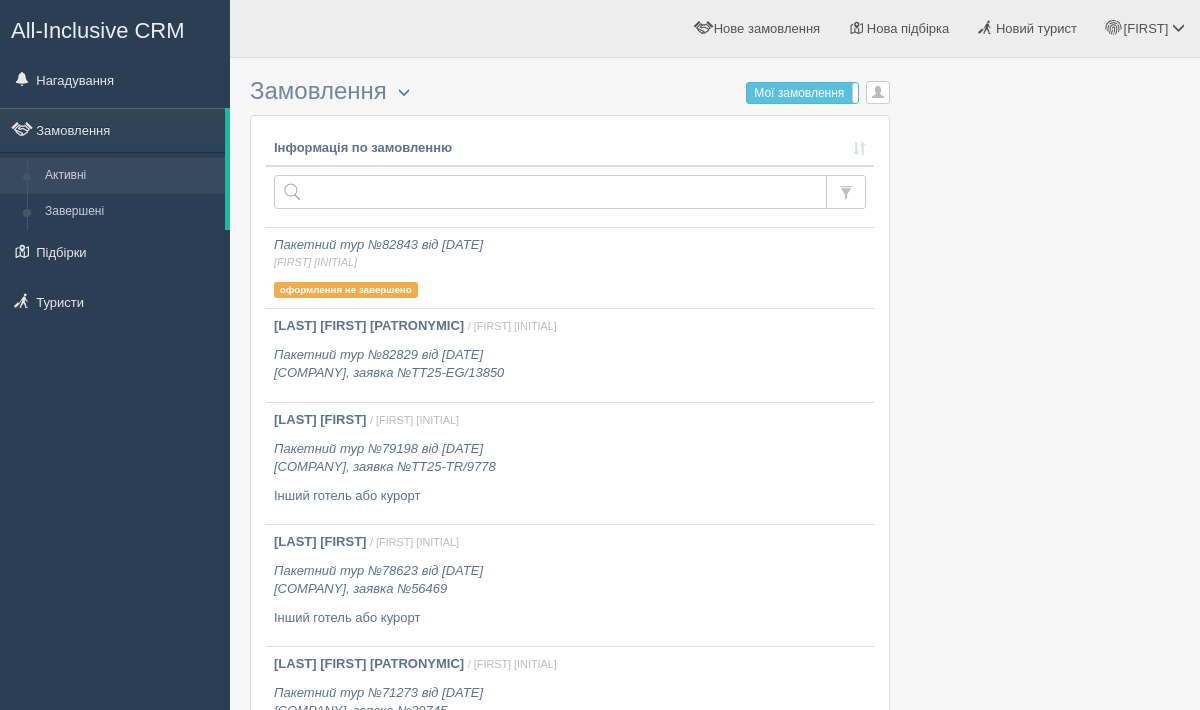 scroll, scrollTop: 0, scrollLeft: 0, axis: both 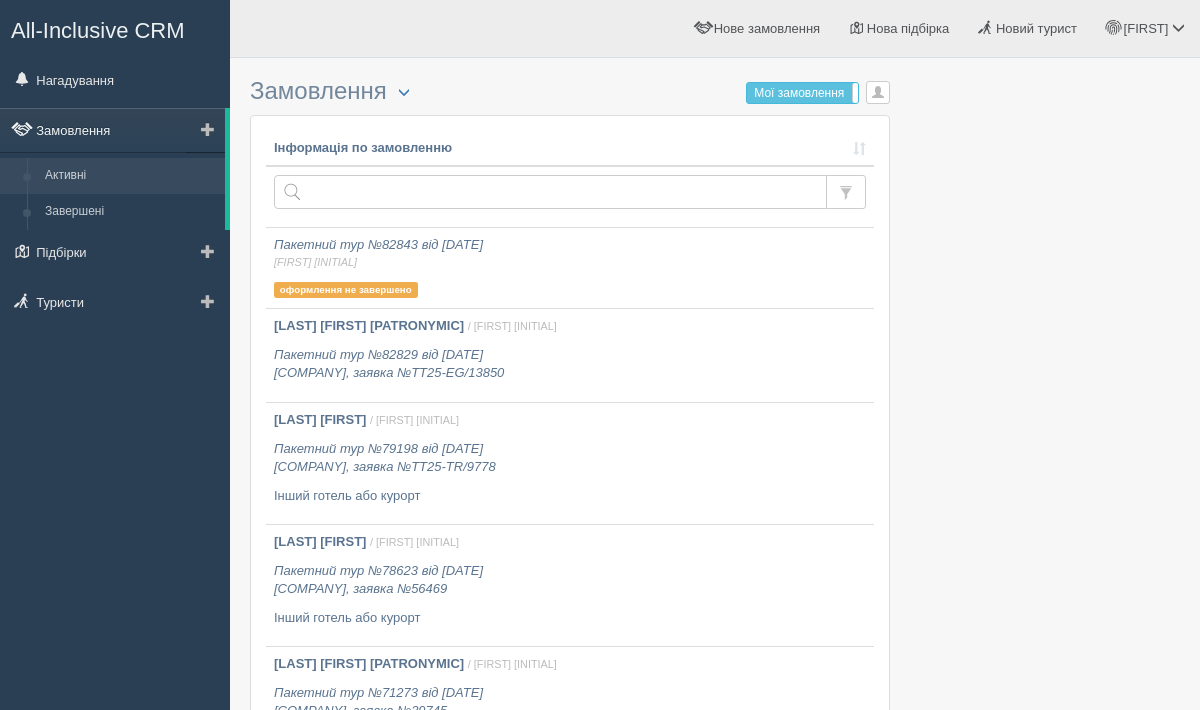 click on "Замовлення" at bounding box center (112, 130) 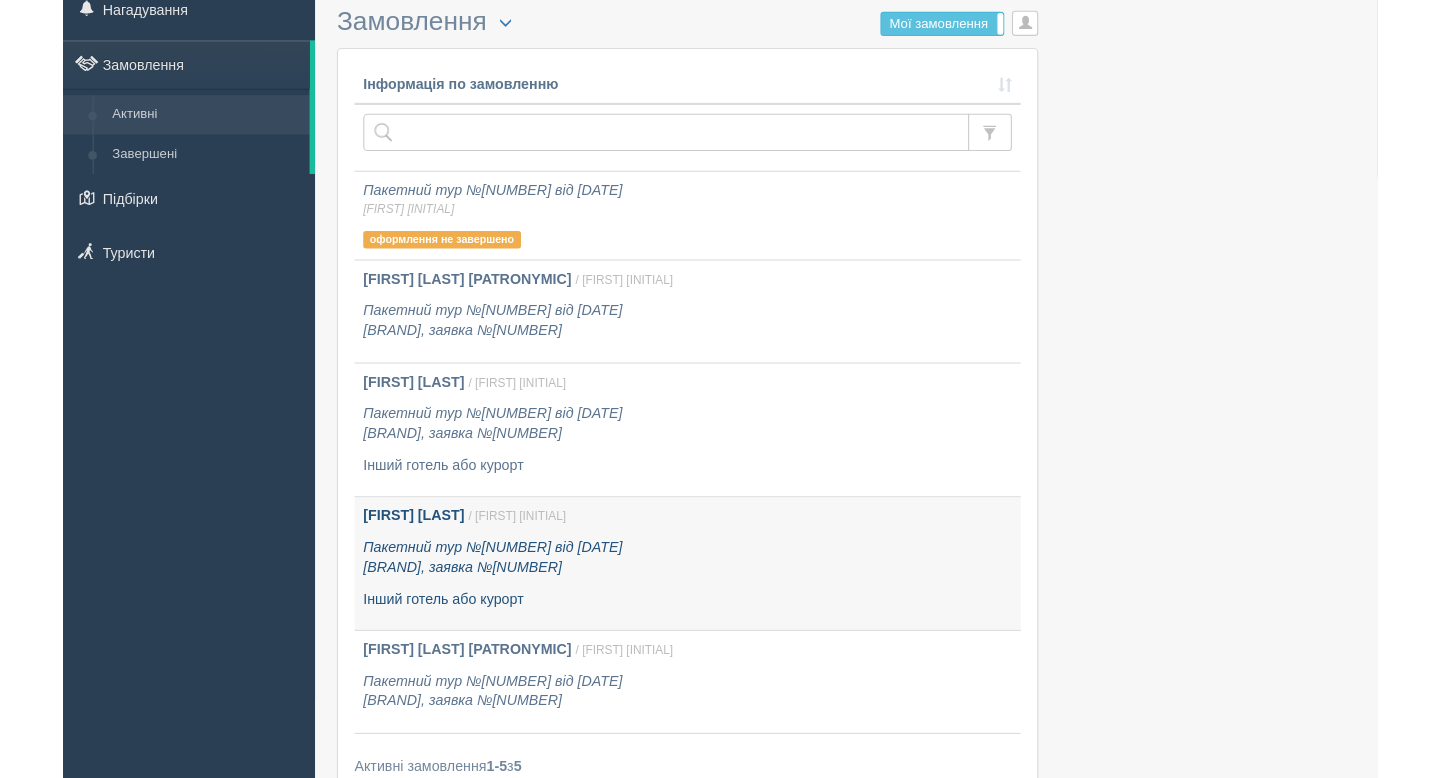 scroll, scrollTop: 0, scrollLeft: 0, axis: both 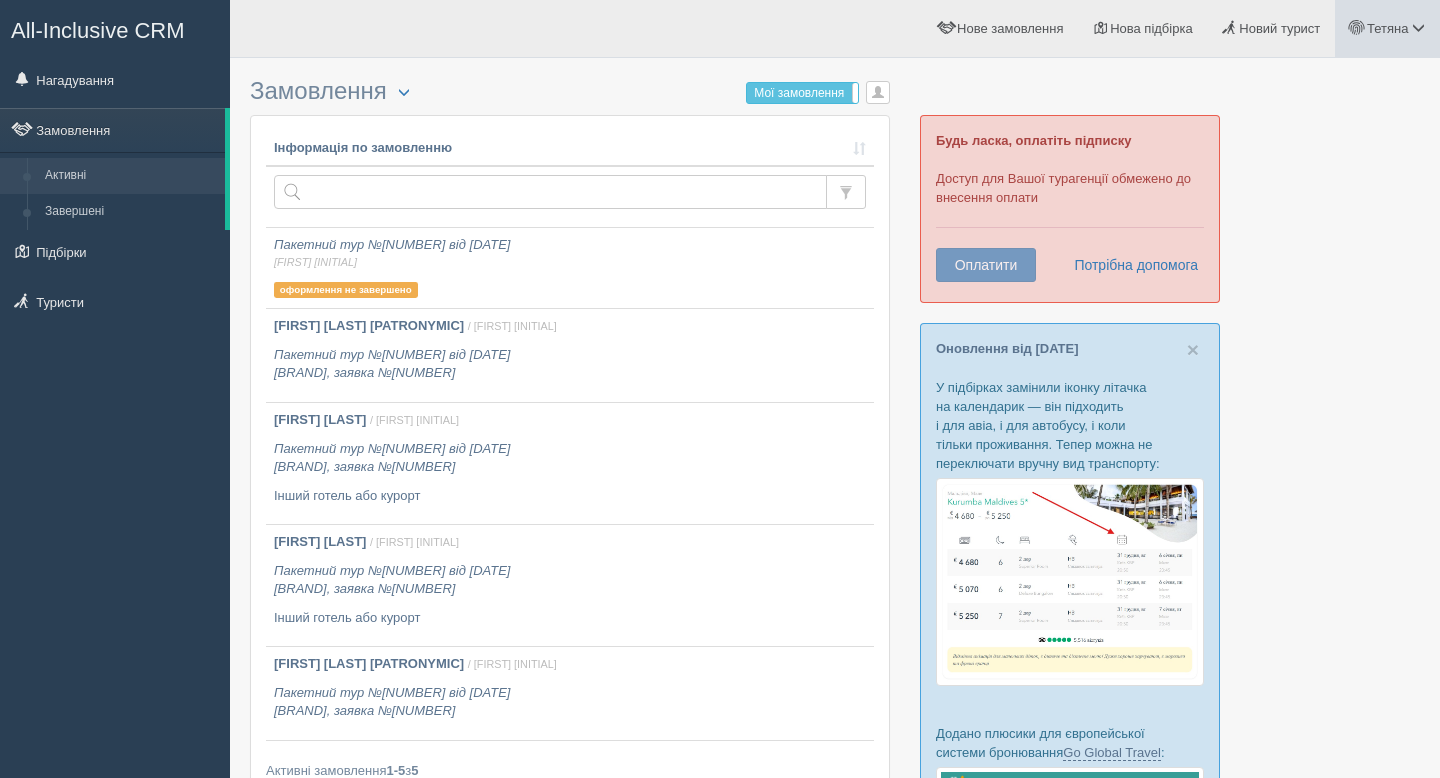 click on "[FIRST]" at bounding box center (1387, 28) 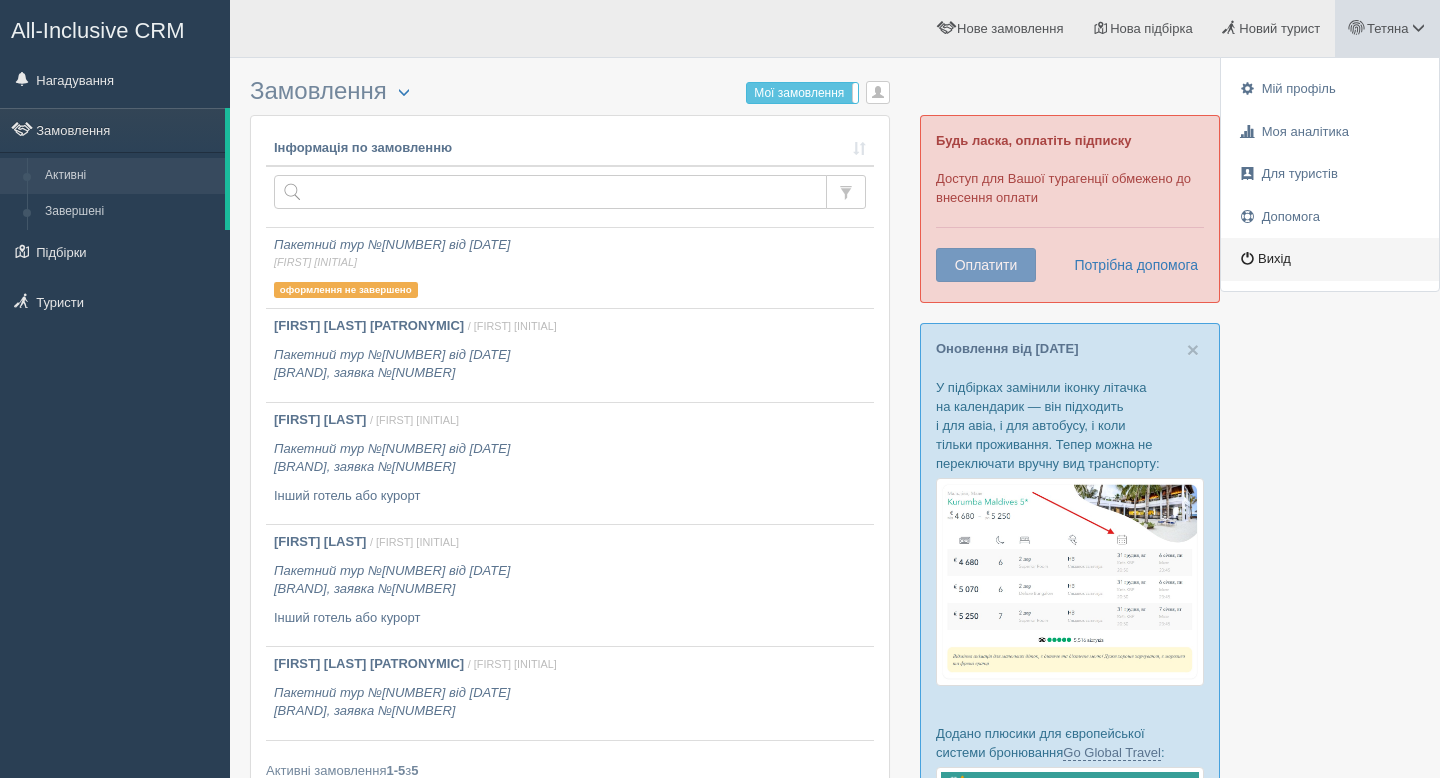 click on "Вихід" at bounding box center (1330, 259) 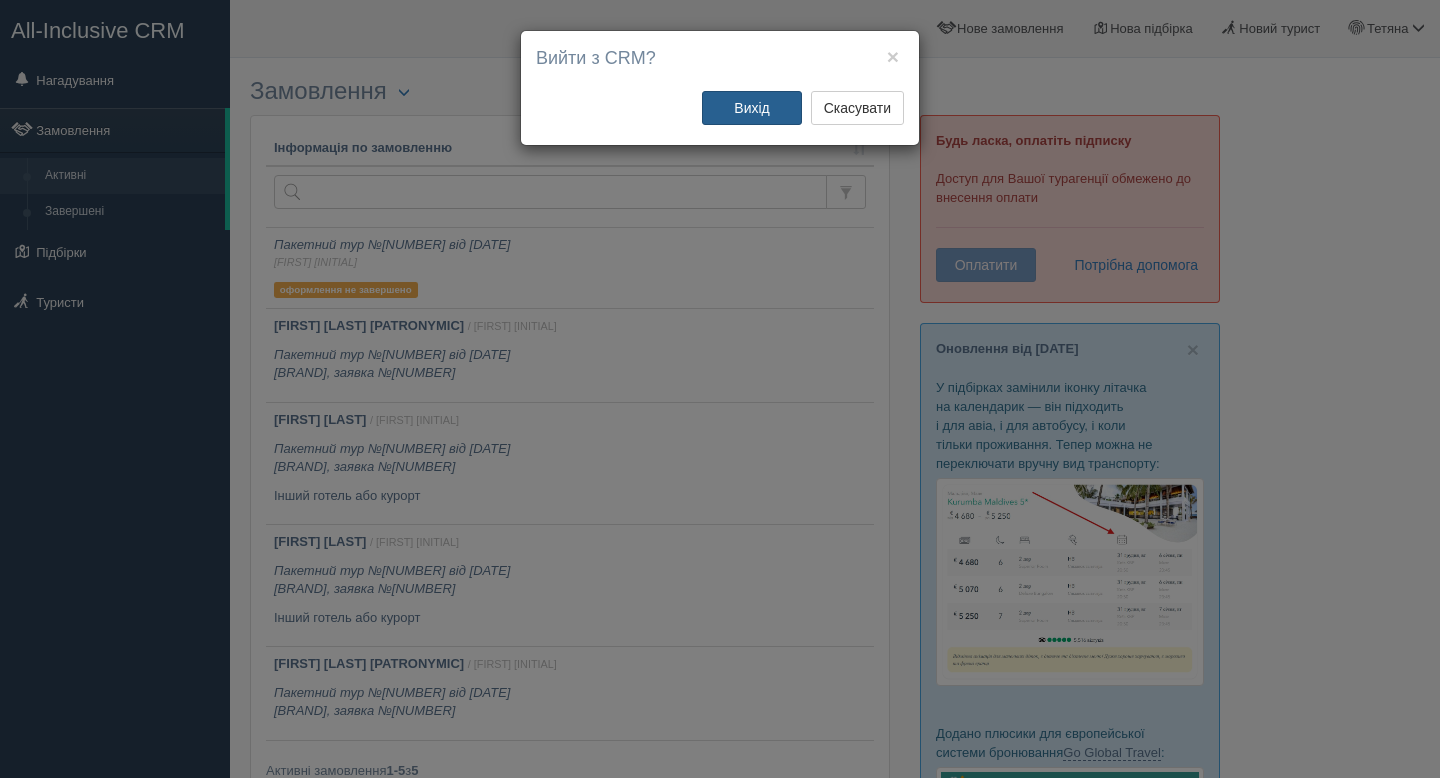 click on "Вихід" at bounding box center (752, 108) 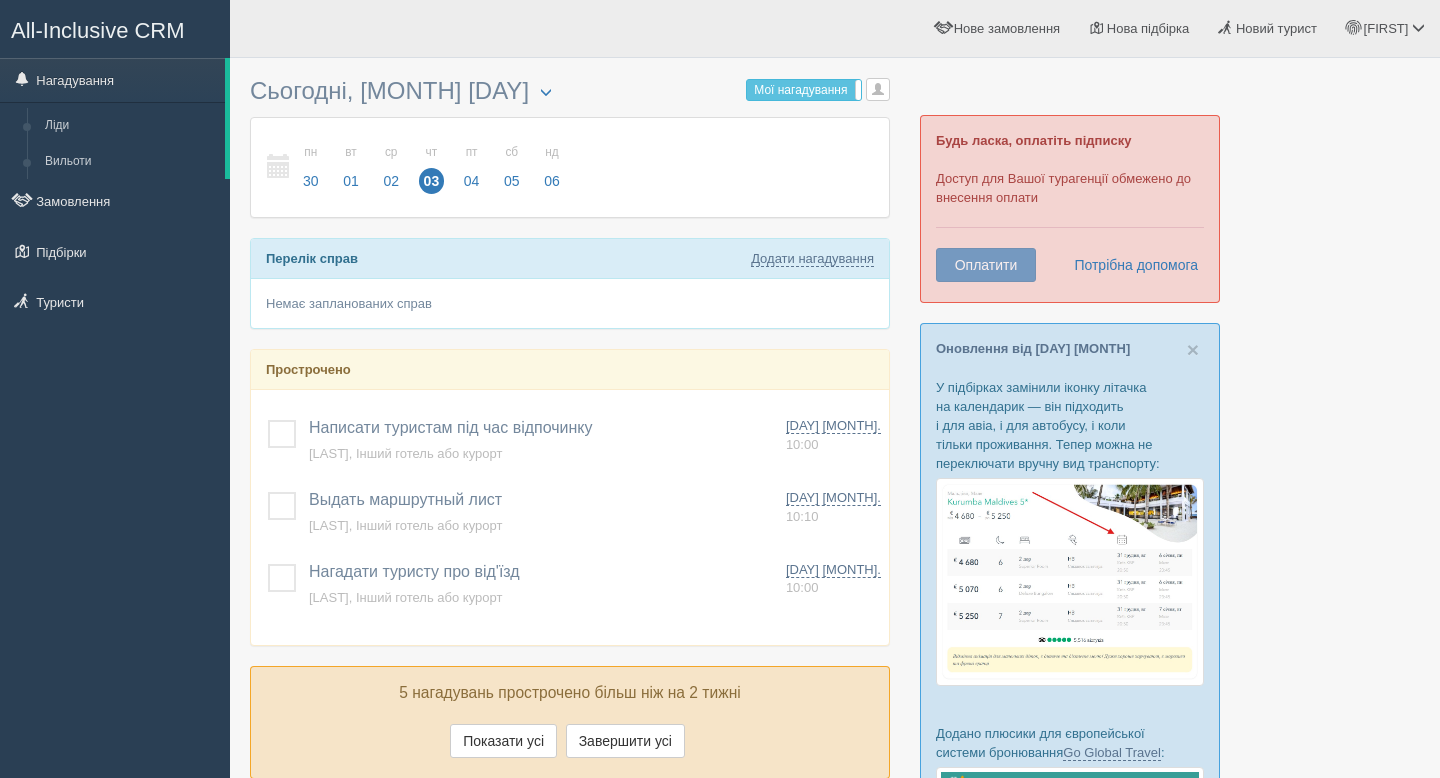 scroll, scrollTop: 0, scrollLeft: 0, axis: both 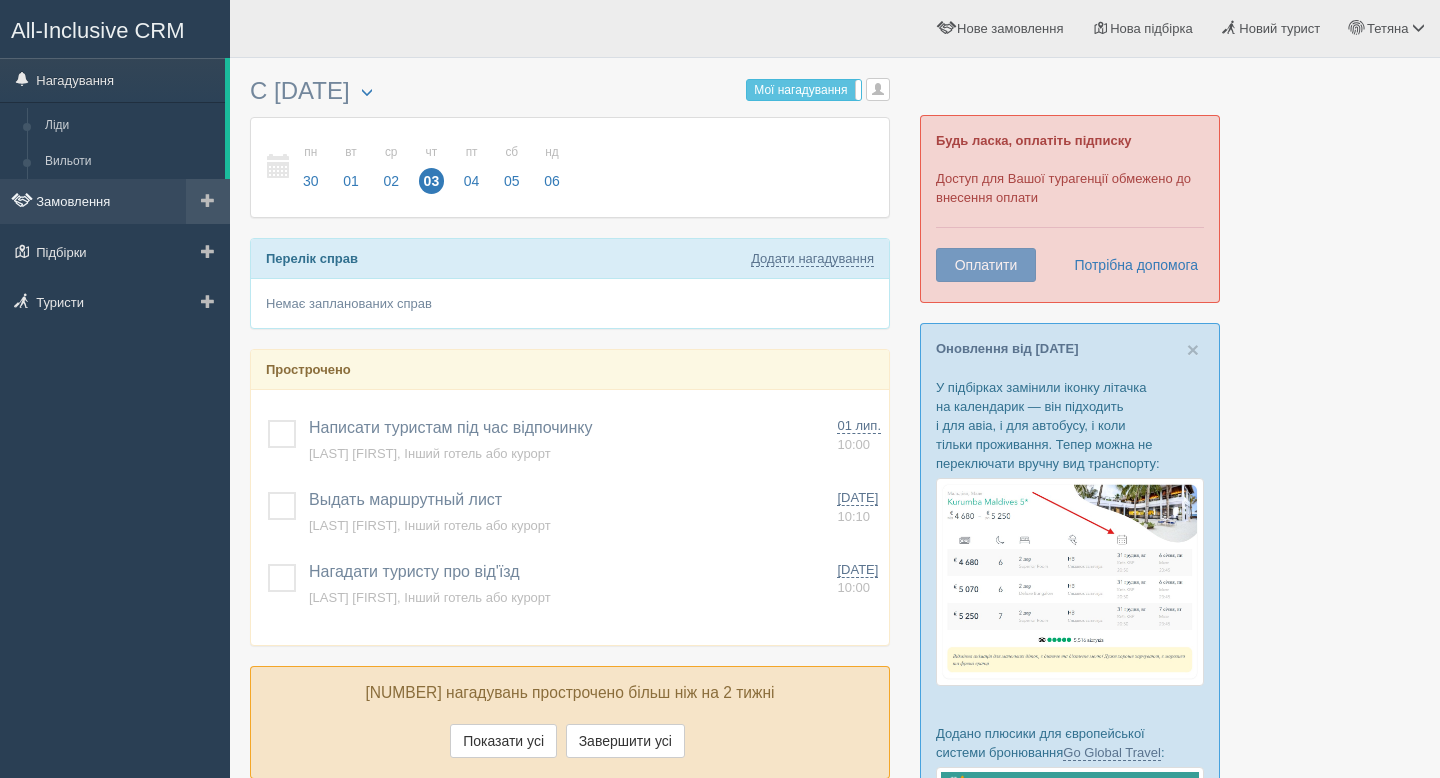 click on "Замовлення" at bounding box center (115, 201) 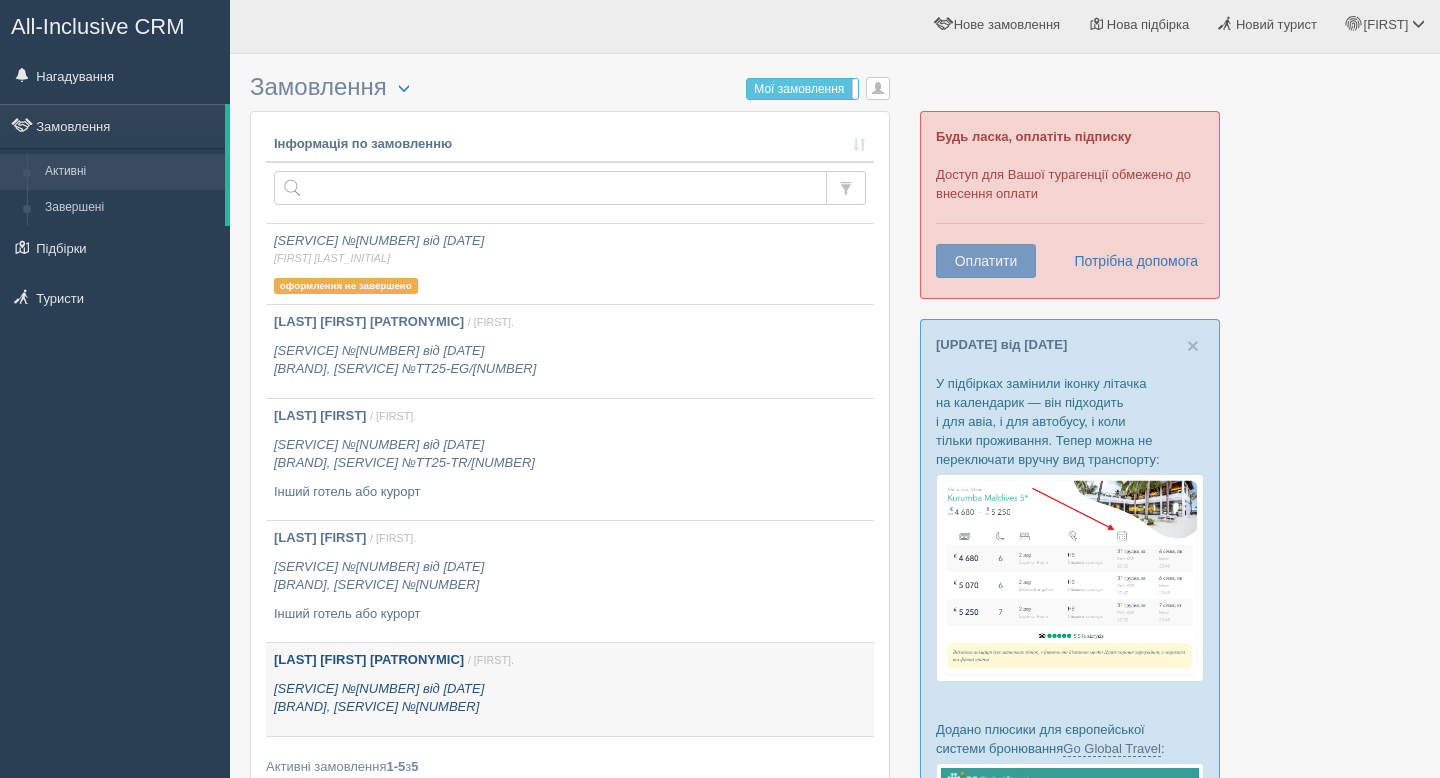 scroll, scrollTop: 0, scrollLeft: 0, axis: both 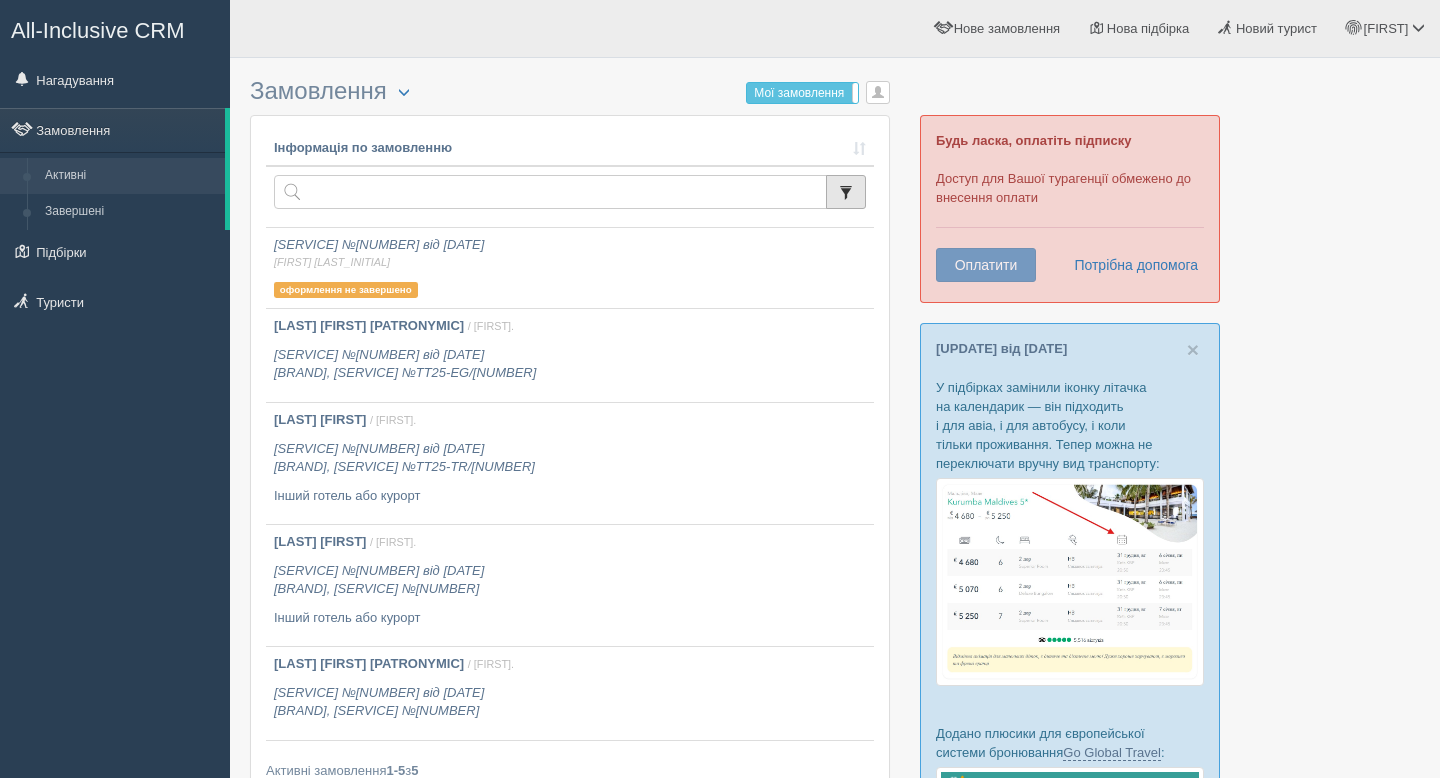 click at bounding box center (846, 193) 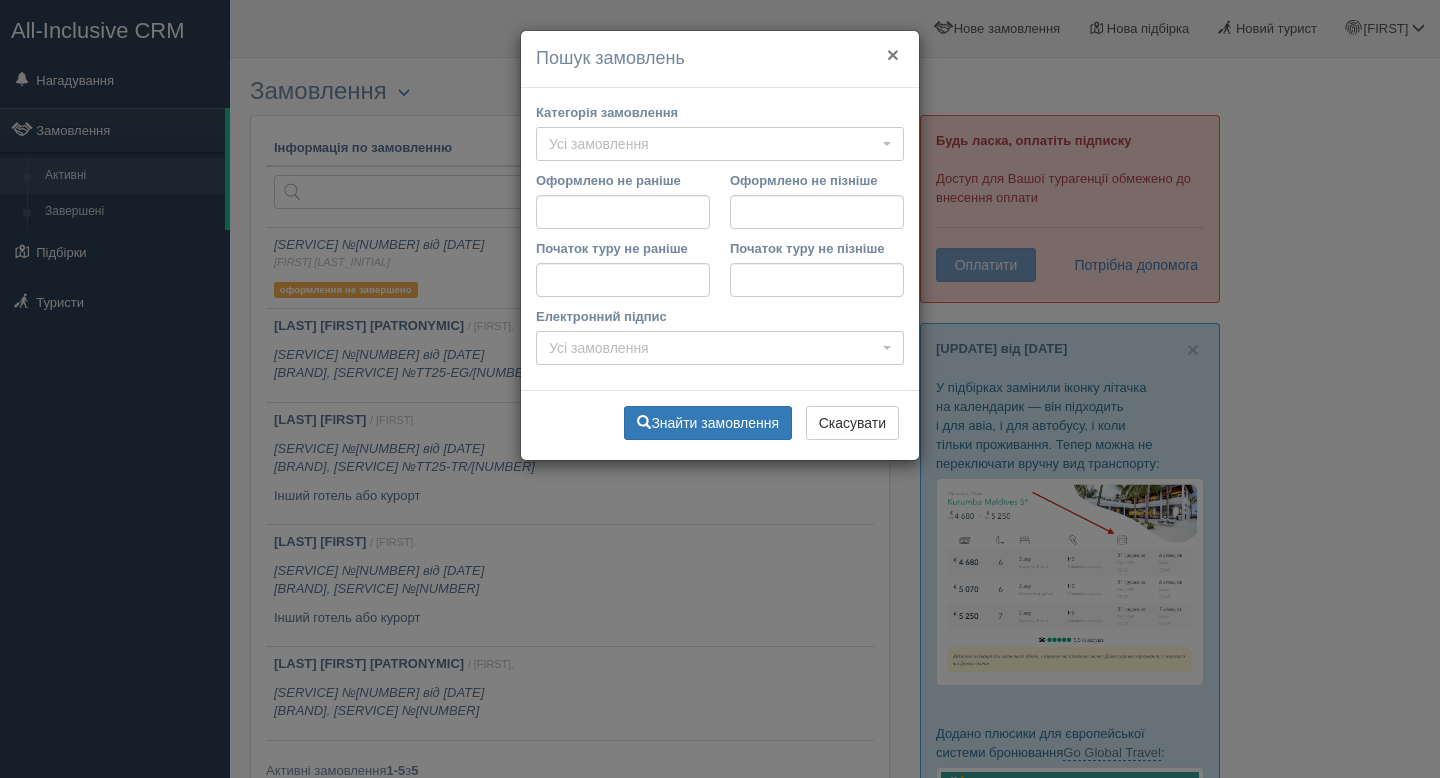 click on "×" at bounding box center [893, 54] 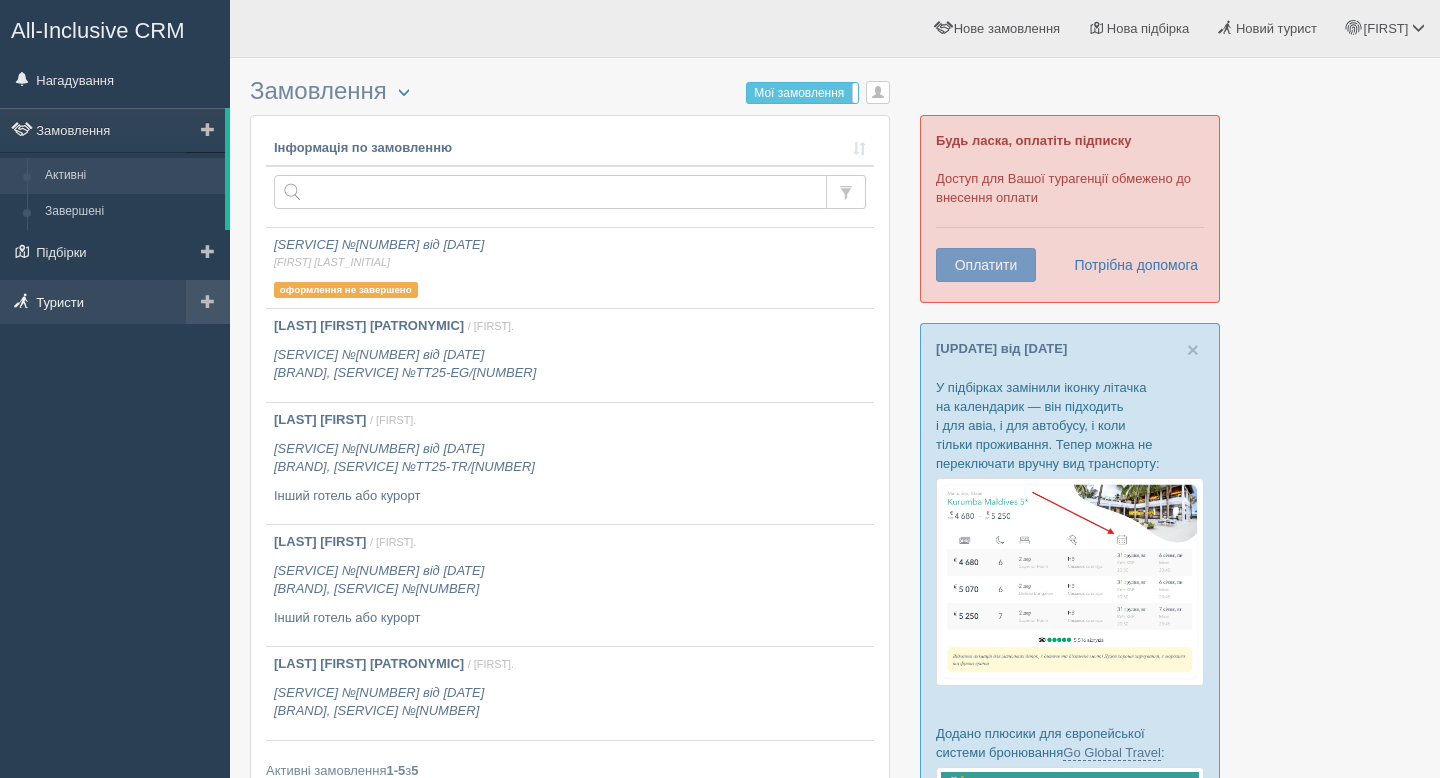 click on "Туристи" at bounding box center [115, 302] 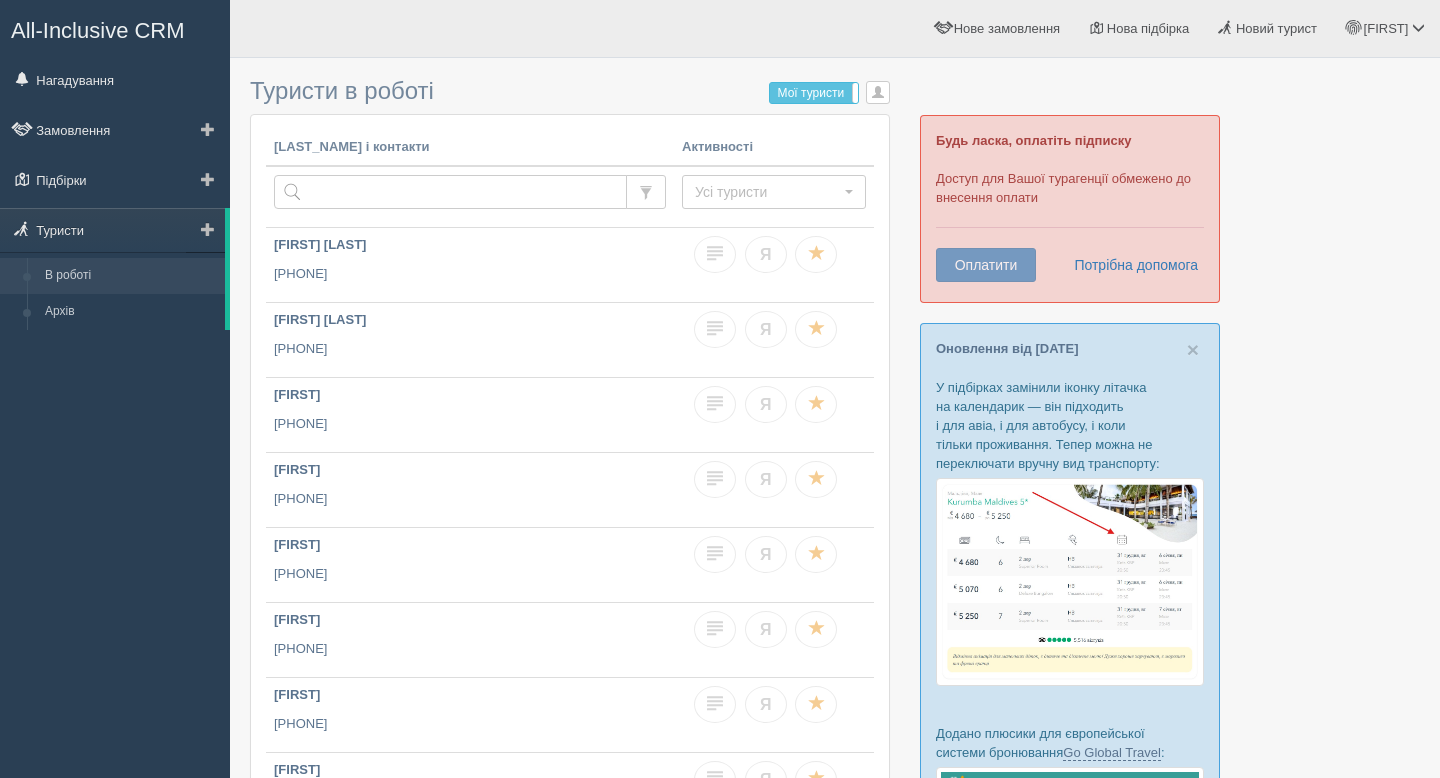 scroll, scrollTop: 0, scrollLeft: 0, axis: both 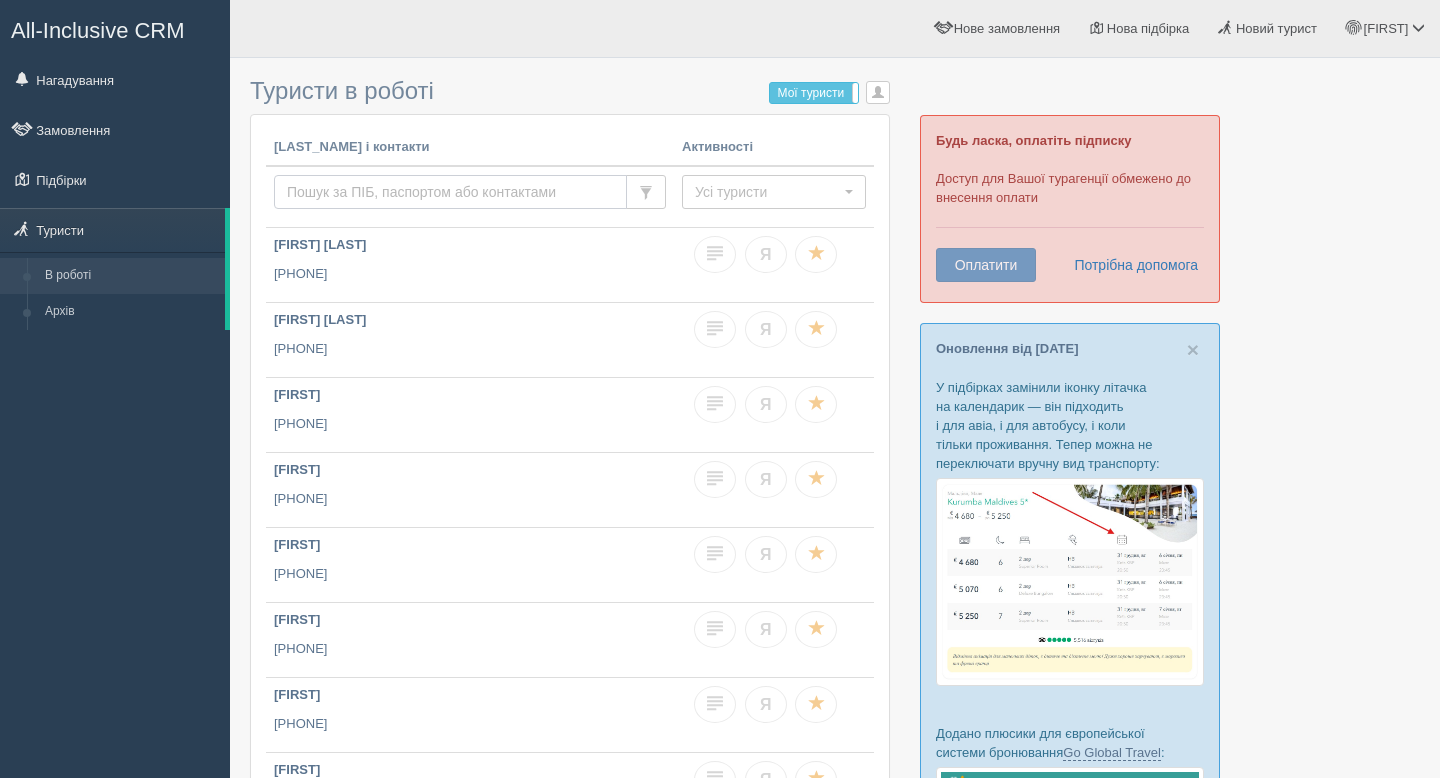 click at bounding box center [450, 192] 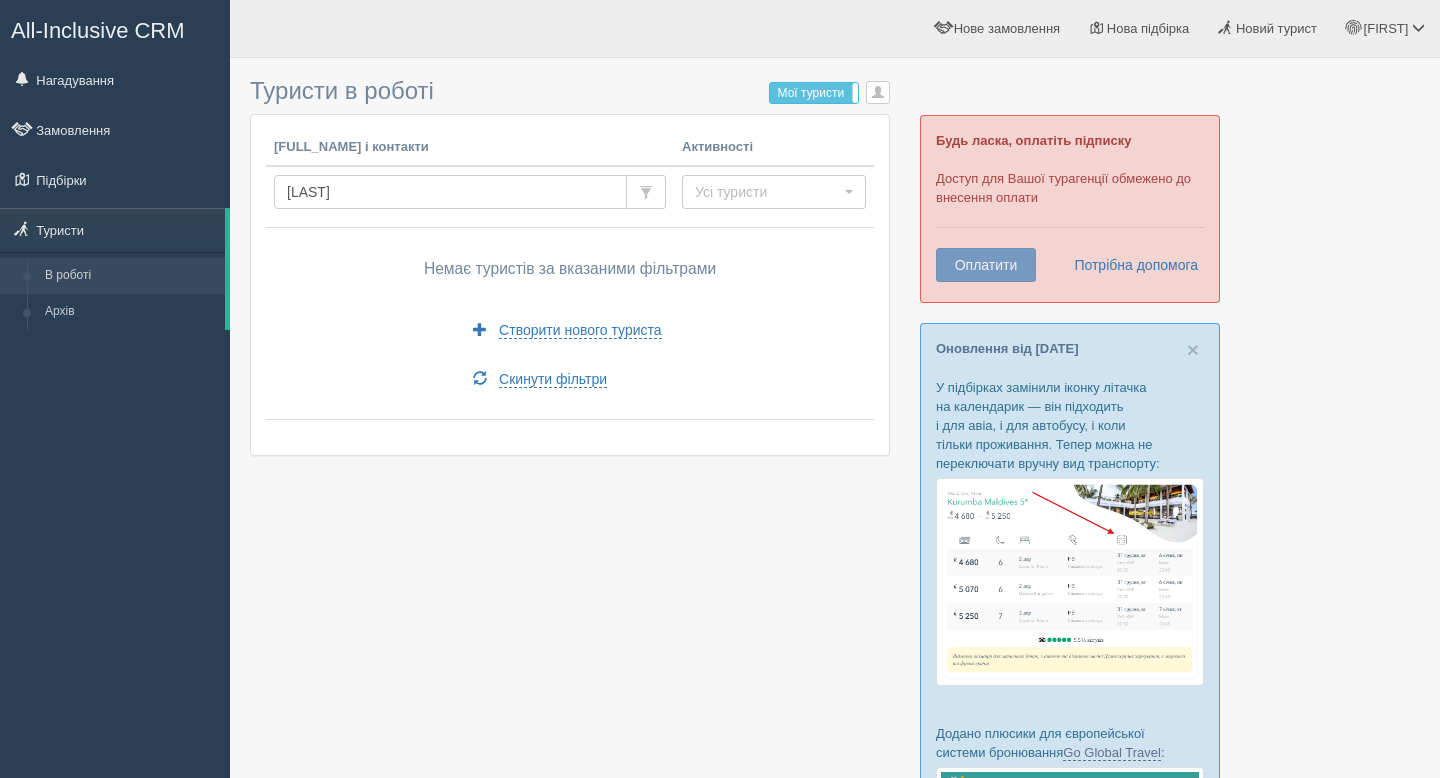 scroll, scrollTop: 0, scrollLeft: 0, axis: both 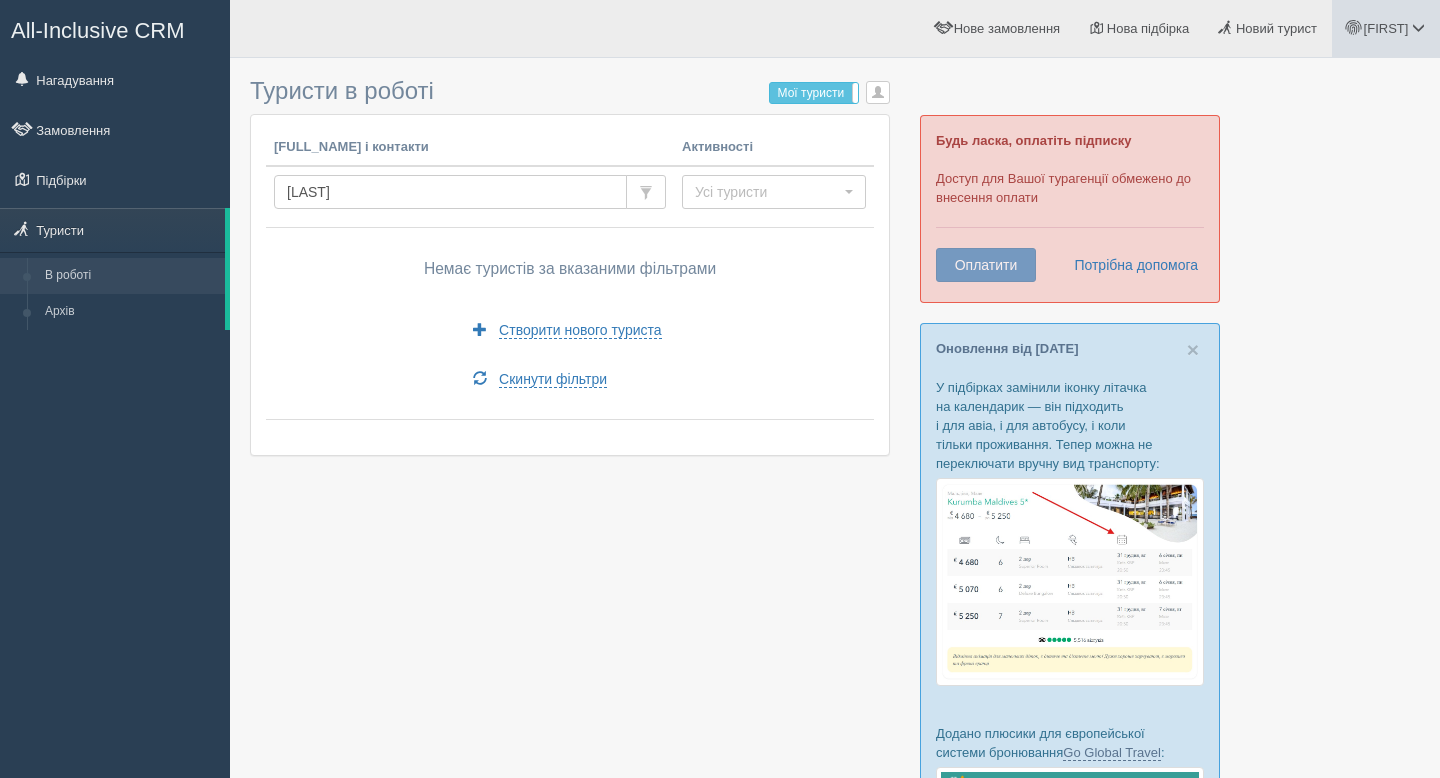 click on "[FIRST]" at bounding box center [1386, 28] 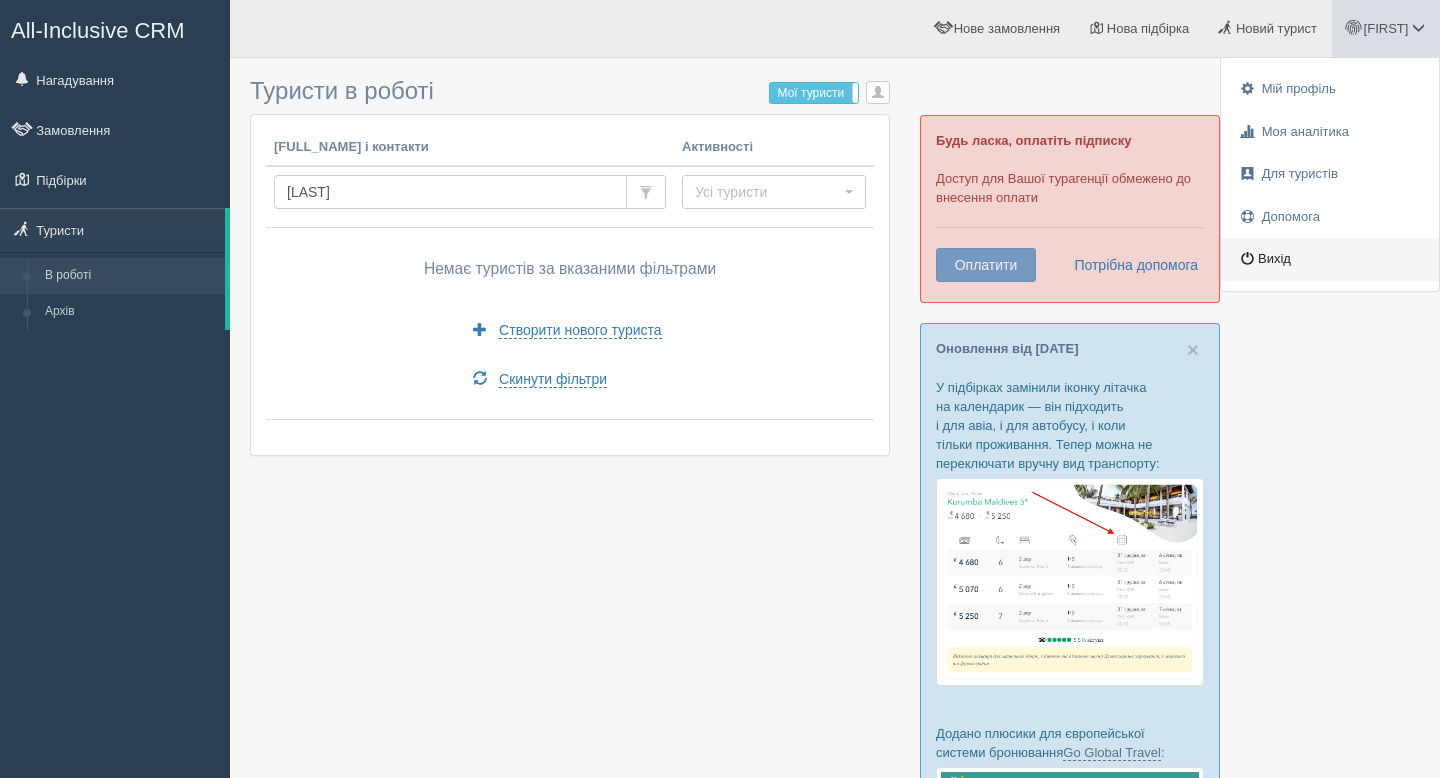 click on "Вихід" at bounding box center [1330, 259] 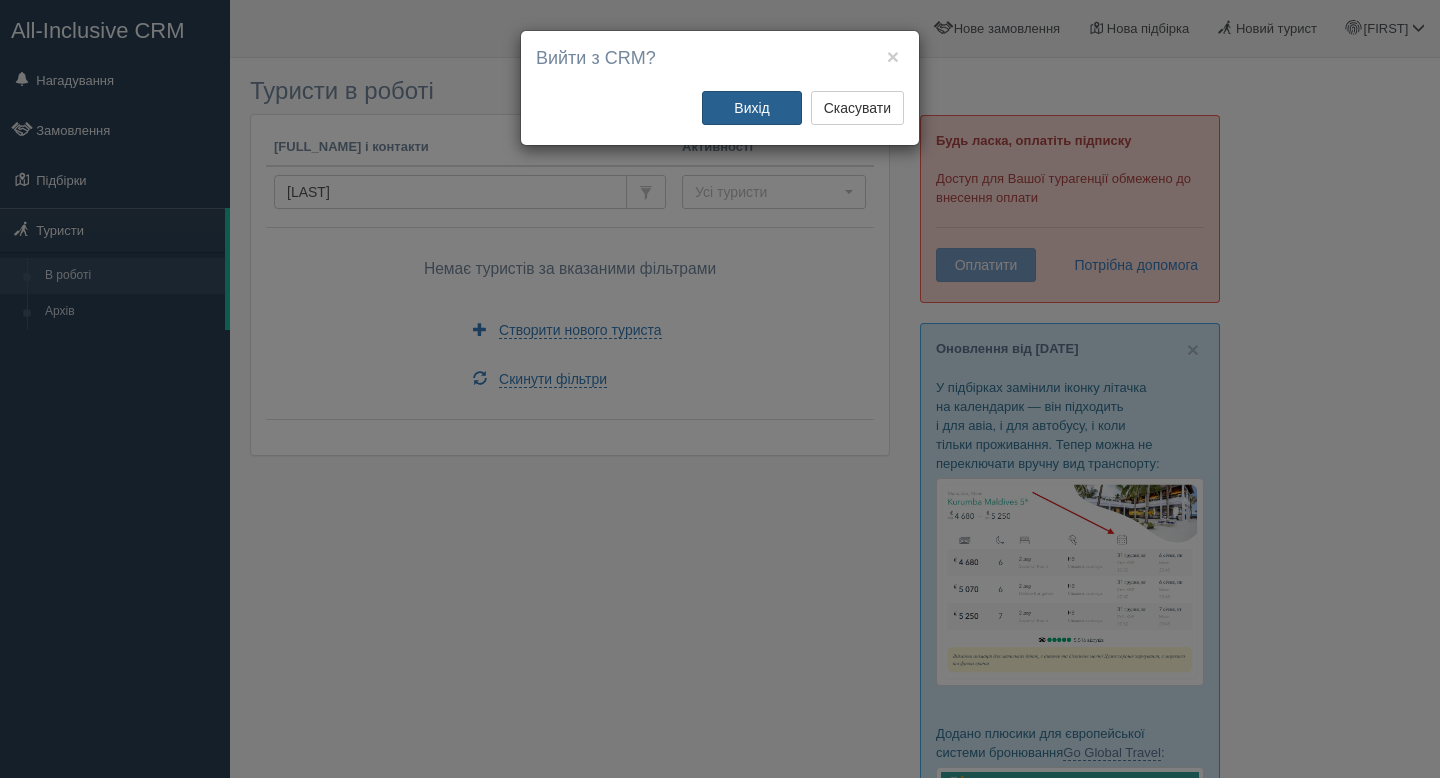 click on "Вихід" at bounding box center (752, 108) 